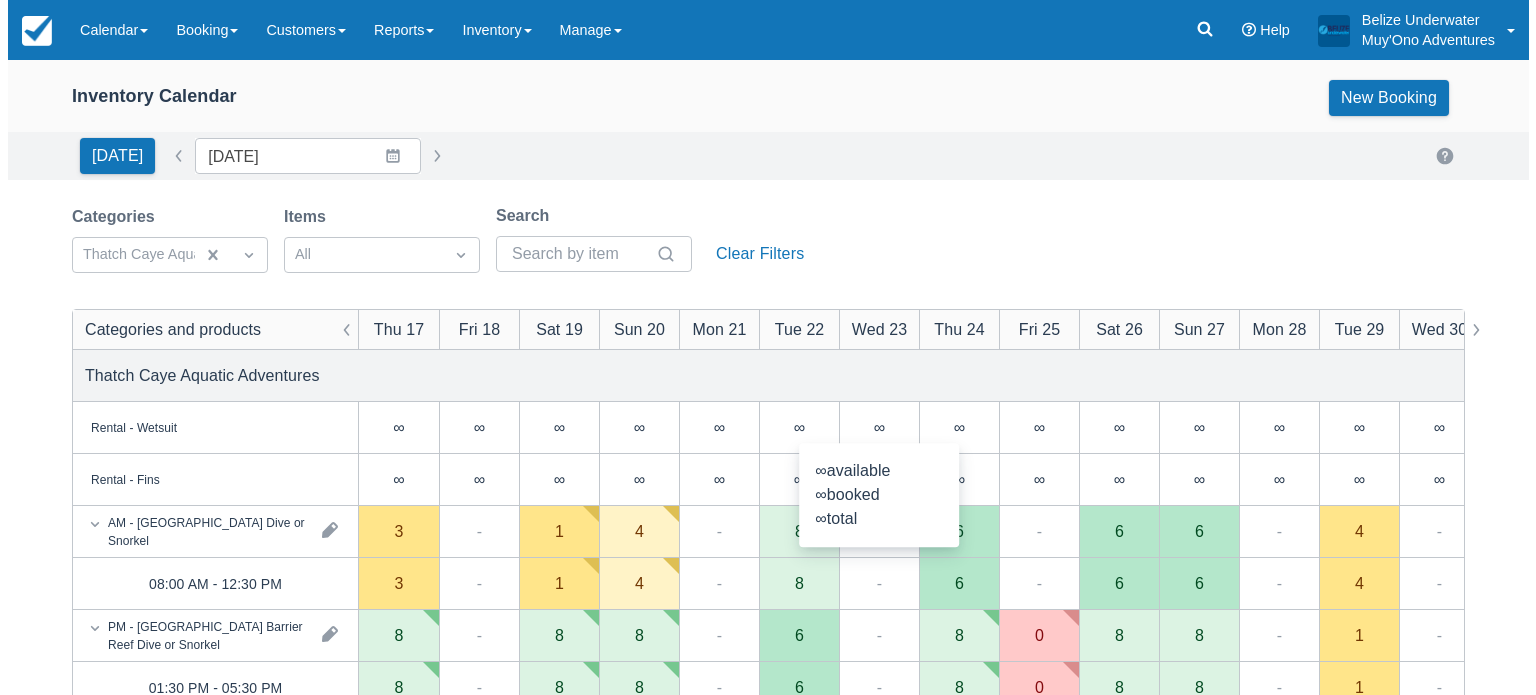 scroll, scrollTop: 179, scrollLeft: 0, axis: vertical 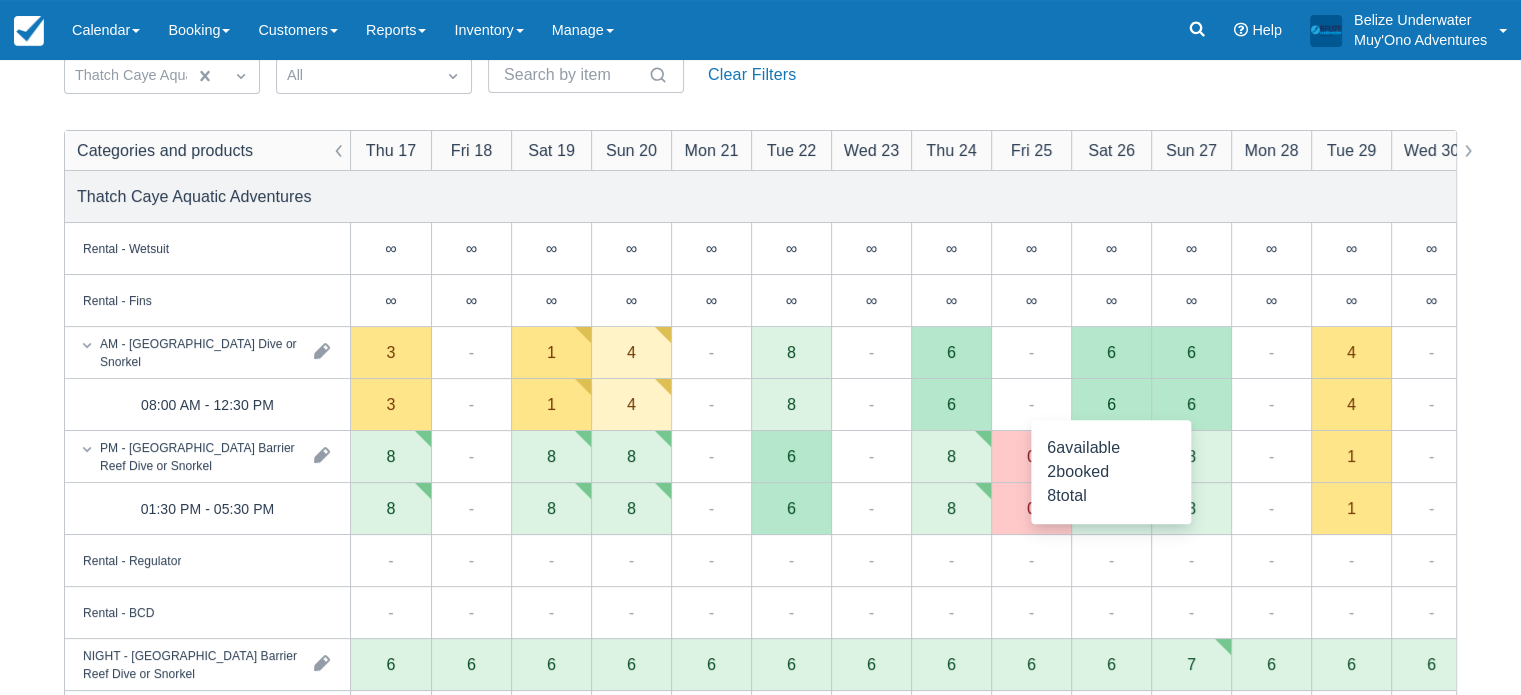 click on "6" at bounding box center (1111, 404) 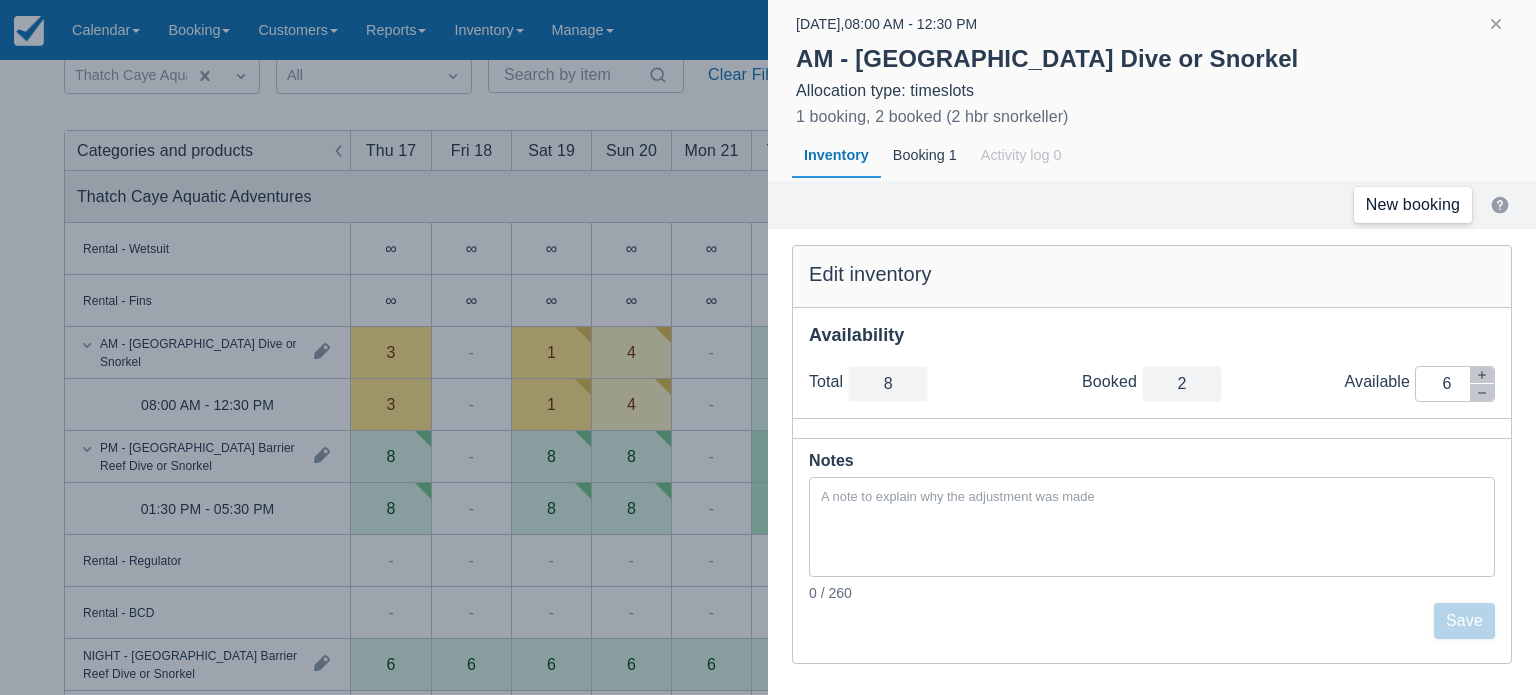 click on "New booking" 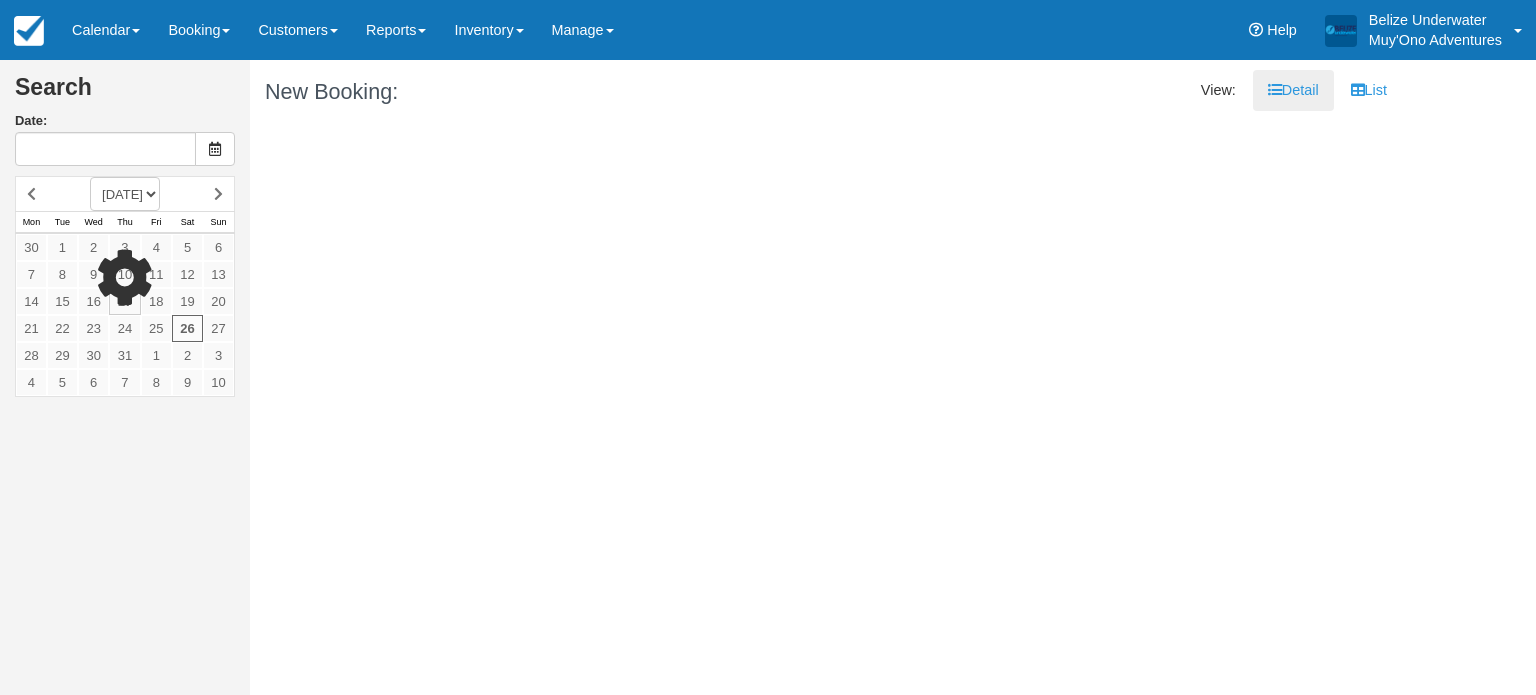 scroll, scrollTop: 0, scrollLeft: 0, axis: both 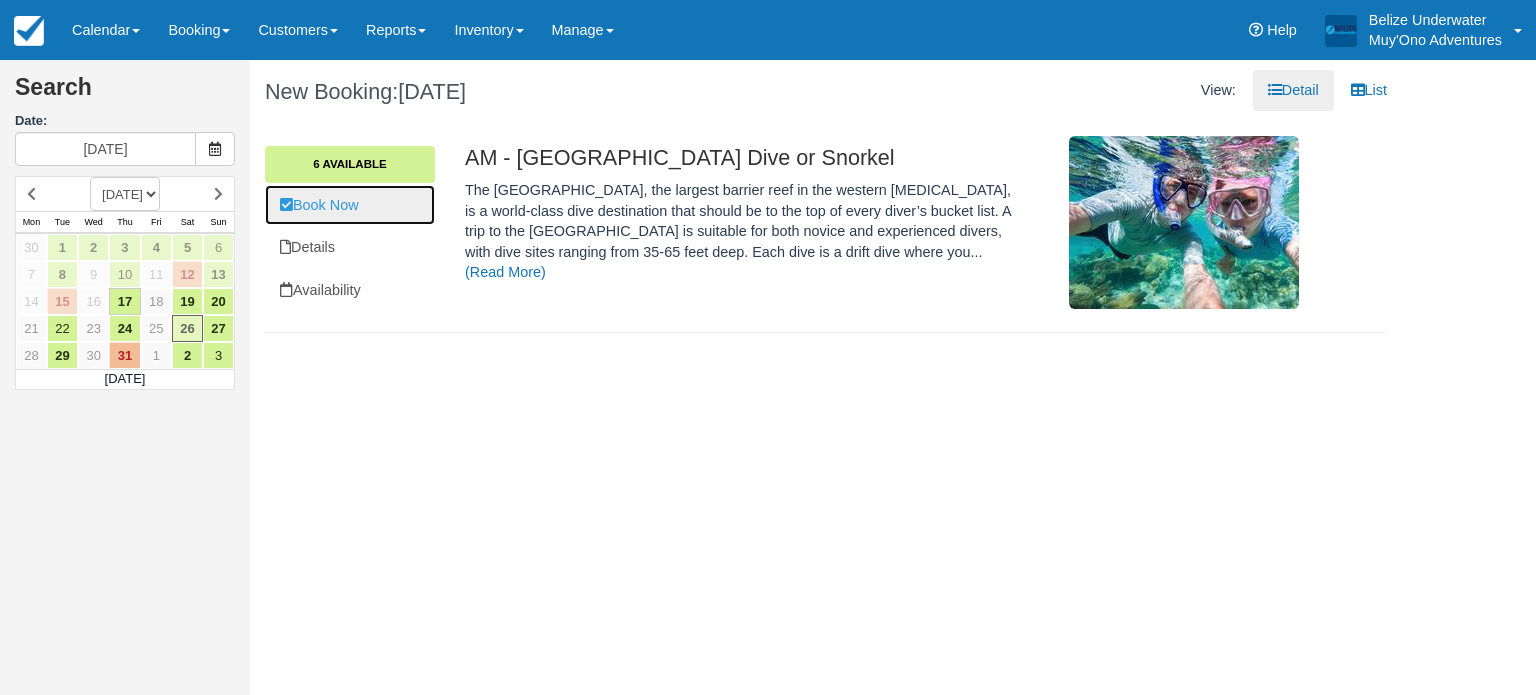 click on "Book Now" at bounding box center (350, 205) 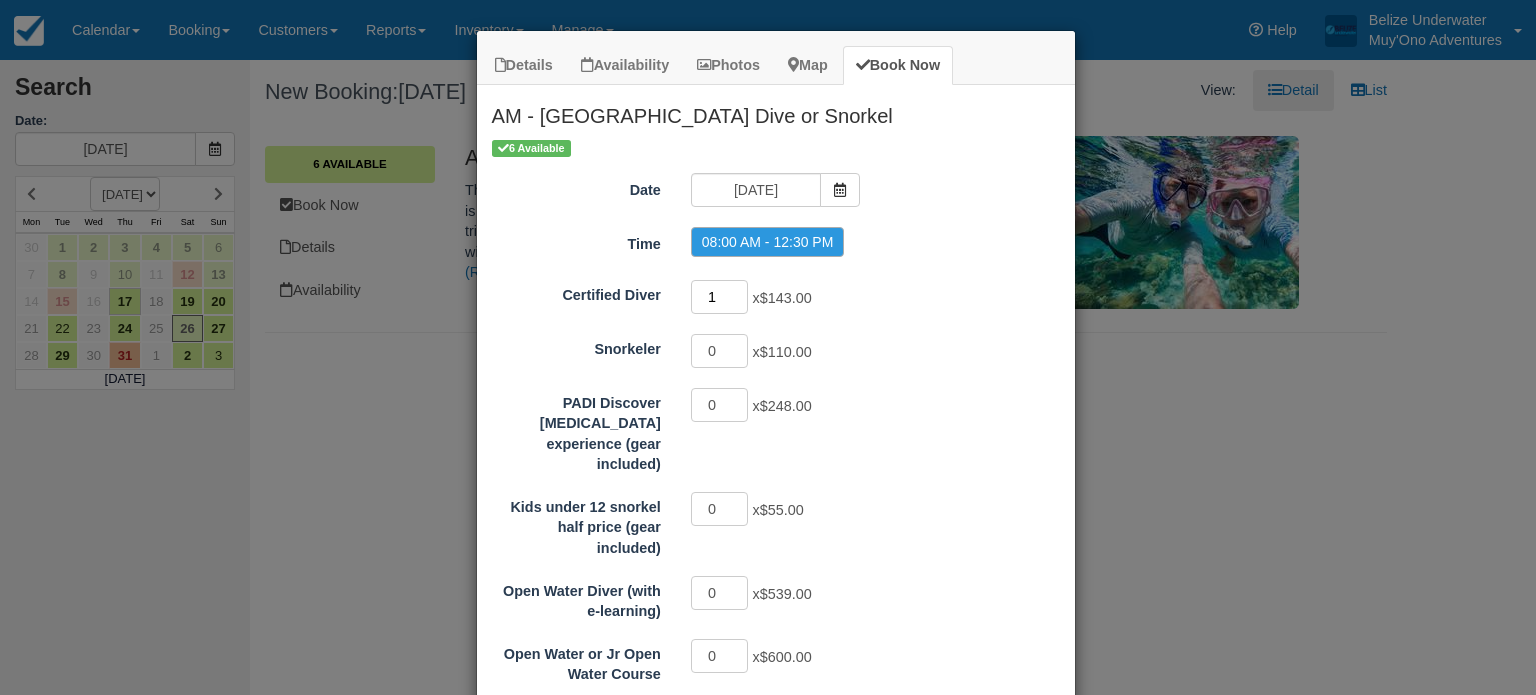 click on "1" at bounding box center [720, 297] 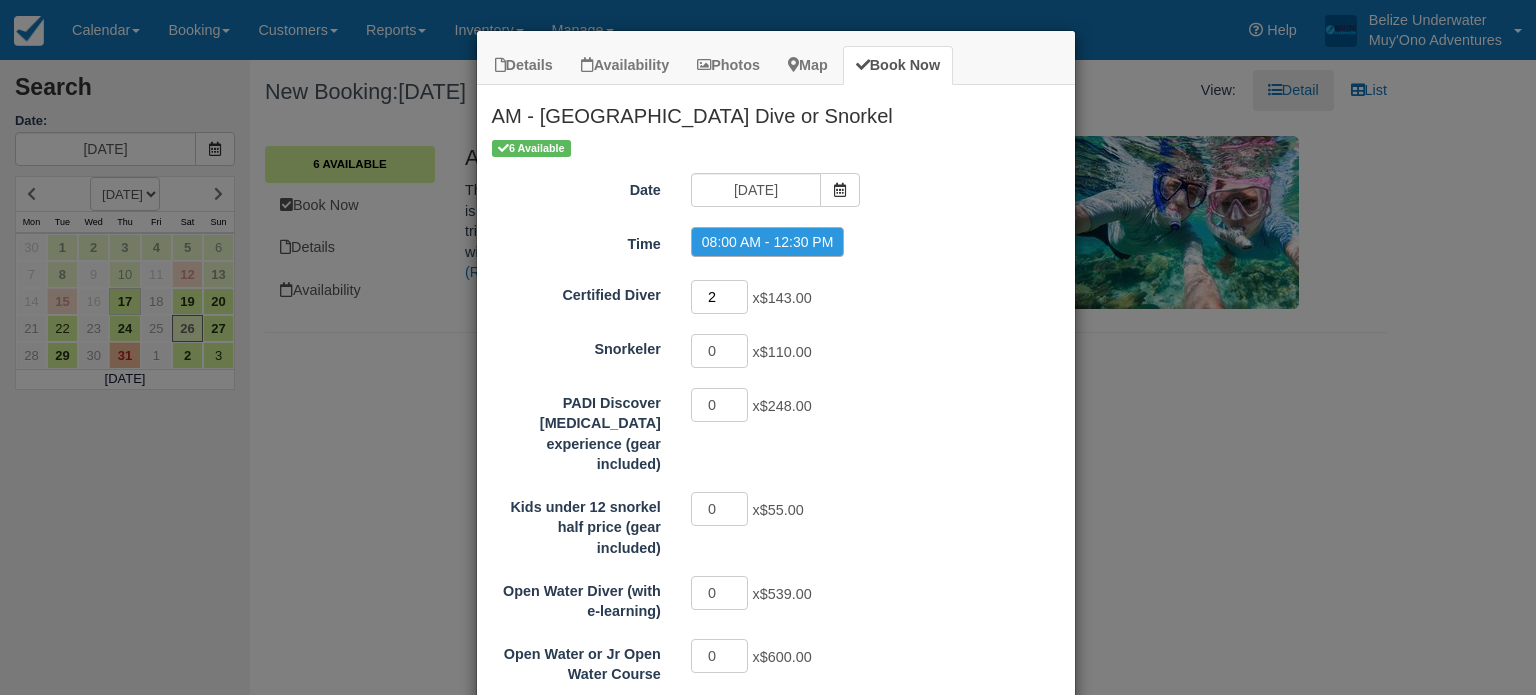 click on "2" at bounding box center (720, 297) 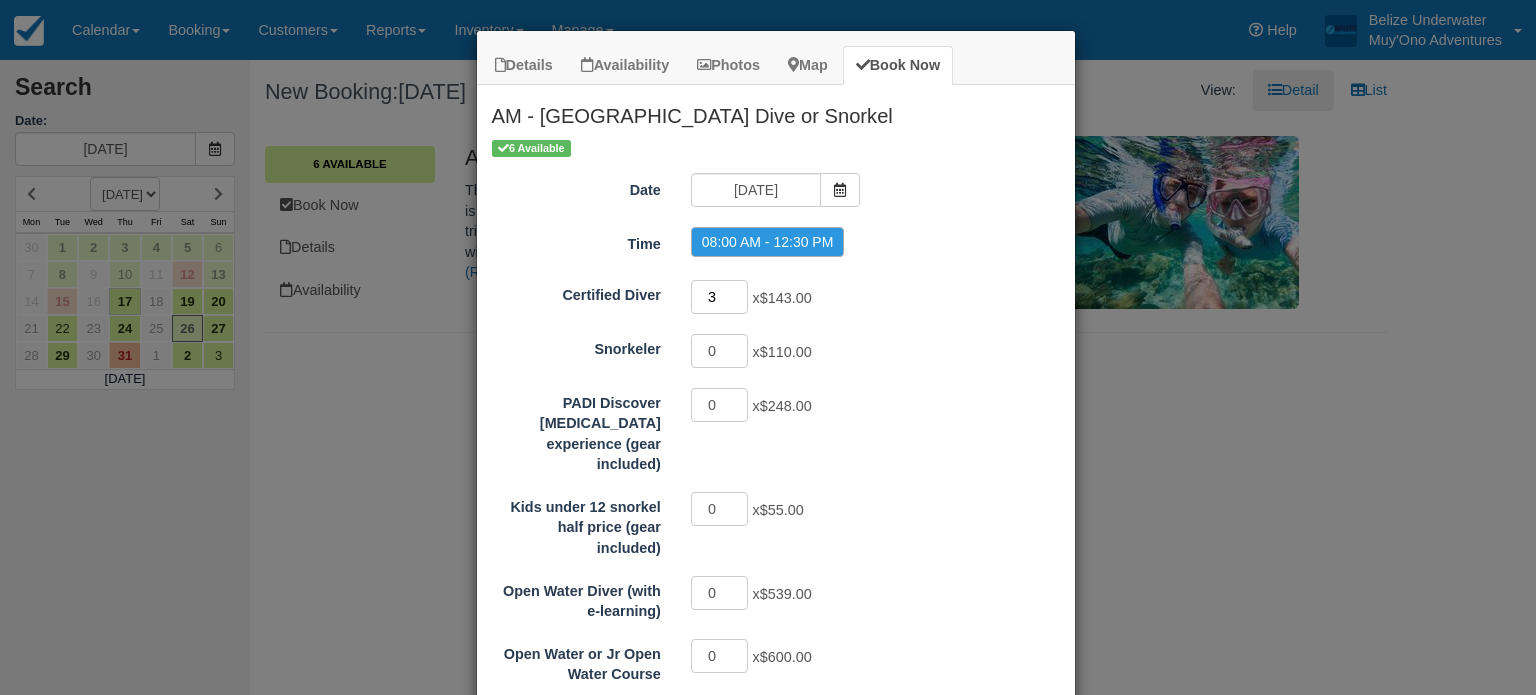 click on "3" at bounding box center [720, 297] 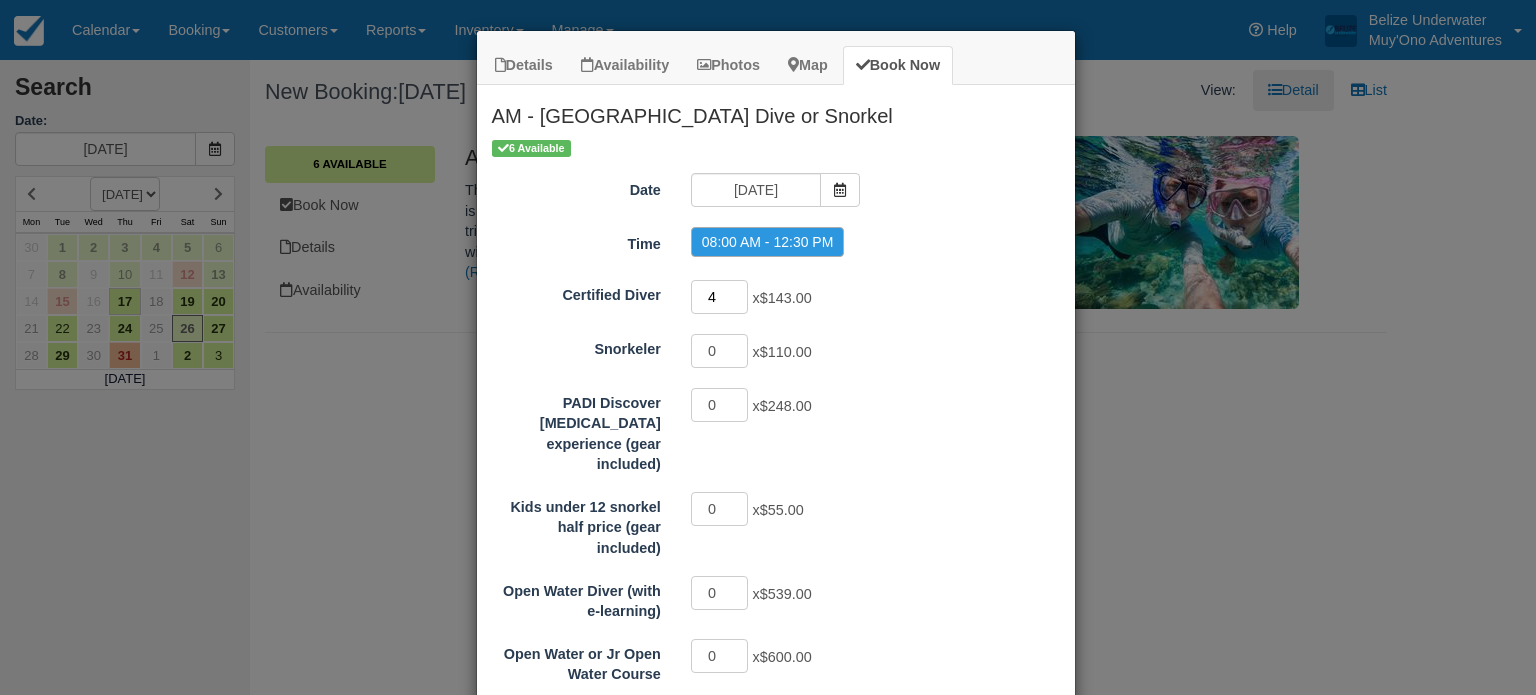 click on "4" at bounding box center (720, 297) 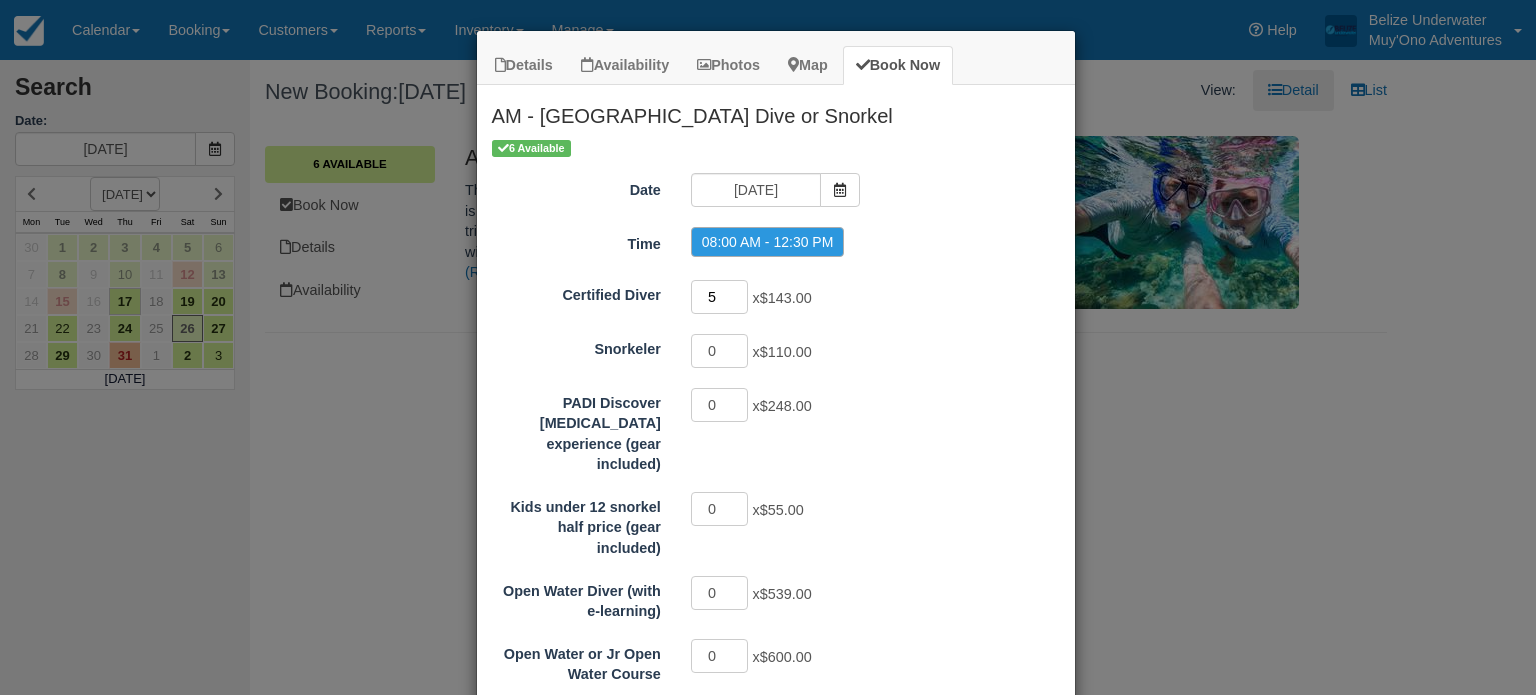 type on "5" 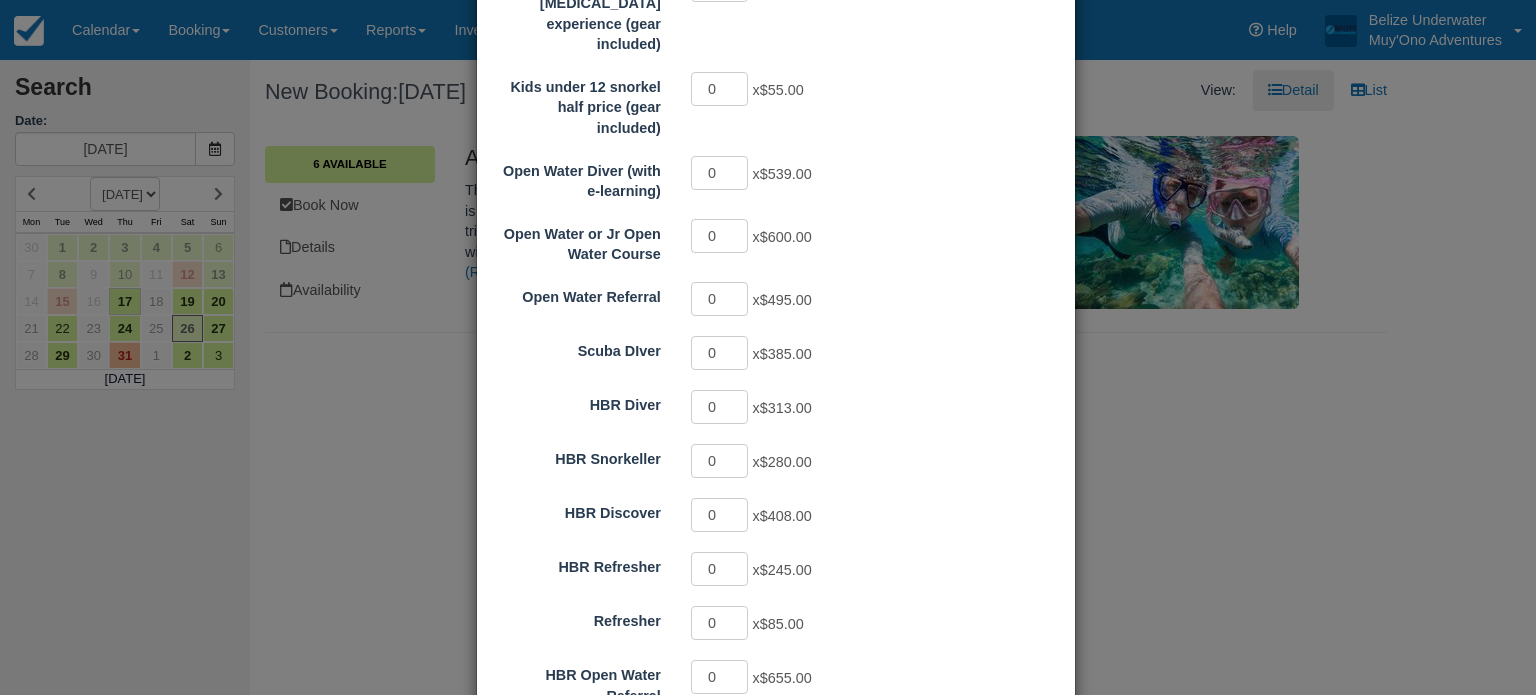 scroll, scrollTop: 564, scrollLeft: 0, axis: vertical 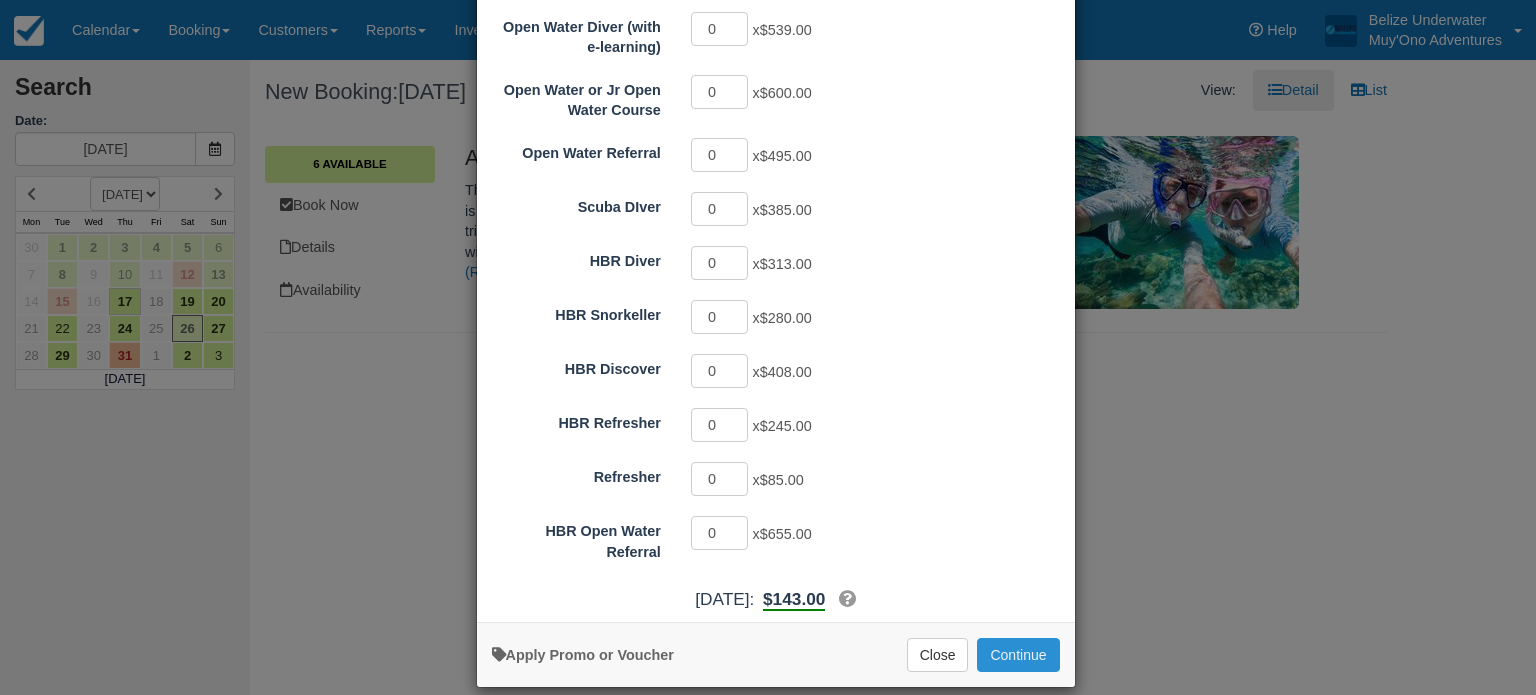 click on "Continue" at bounding box center (1018, 655) 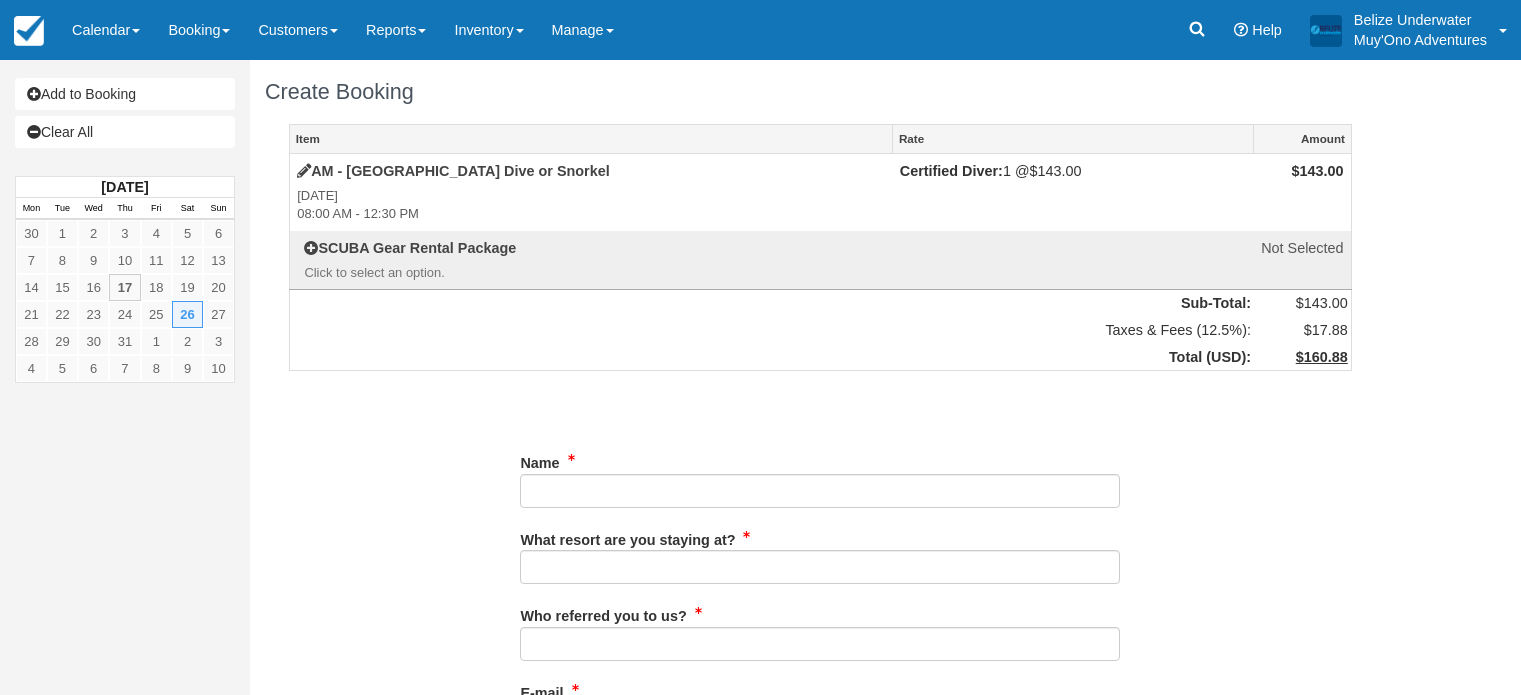 scroll, scrollTop: 0, scrollLeft: 0, axis: both 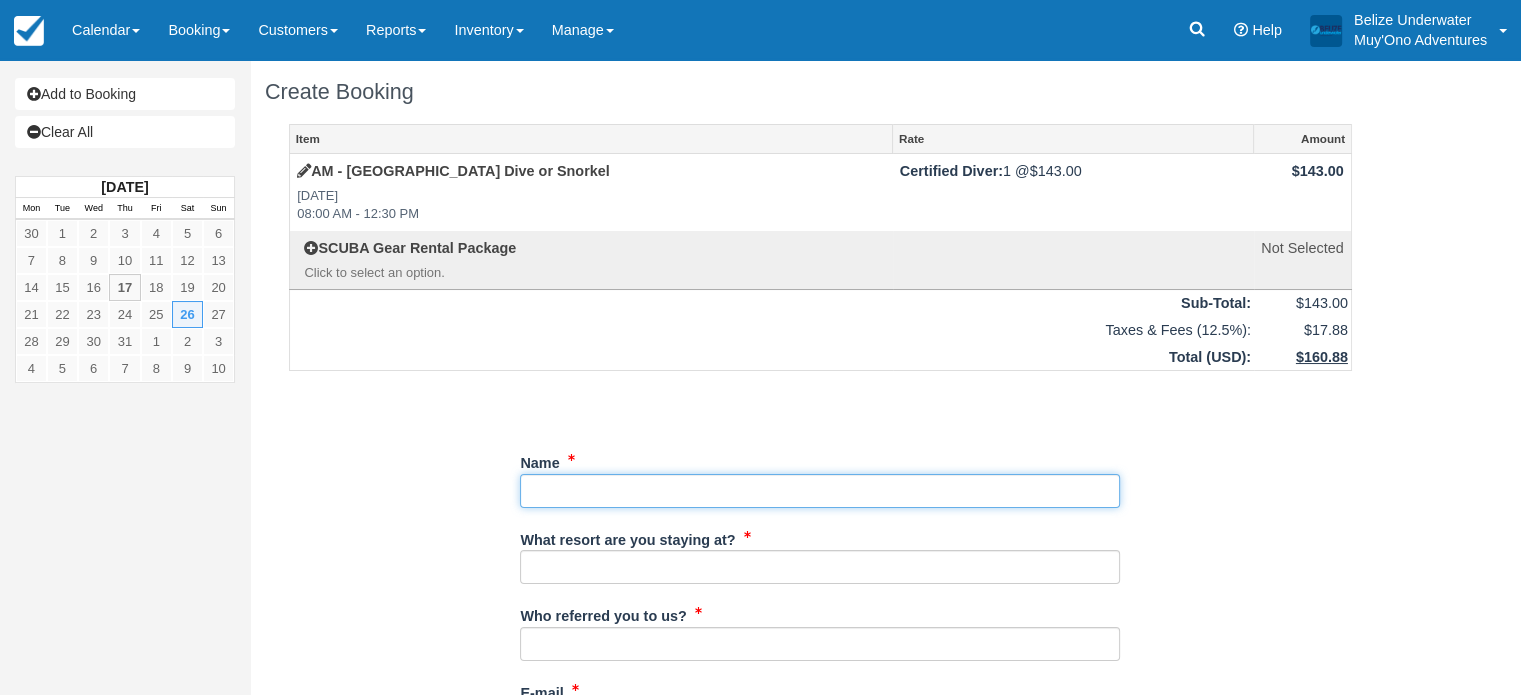 click on "Name" at bounding box center (820, 491) 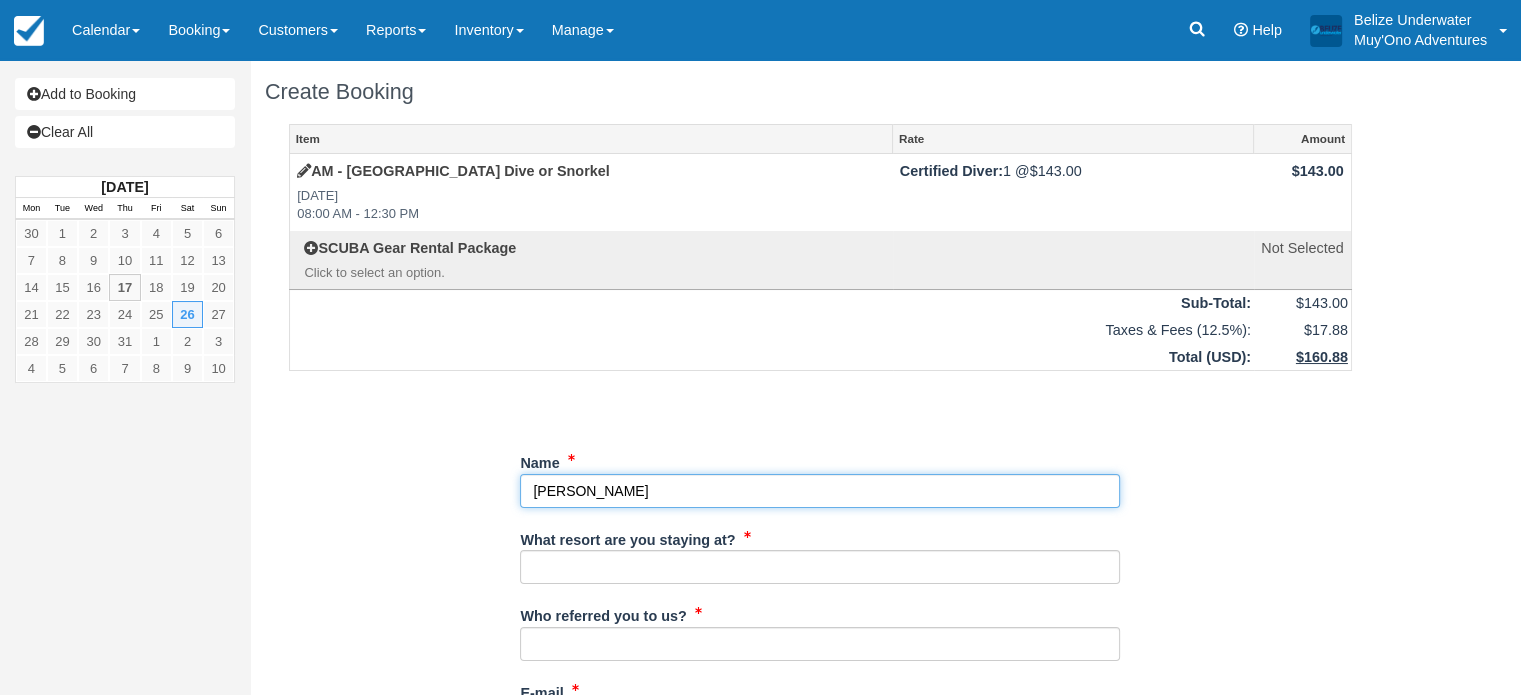 type on "Jim Tullos" 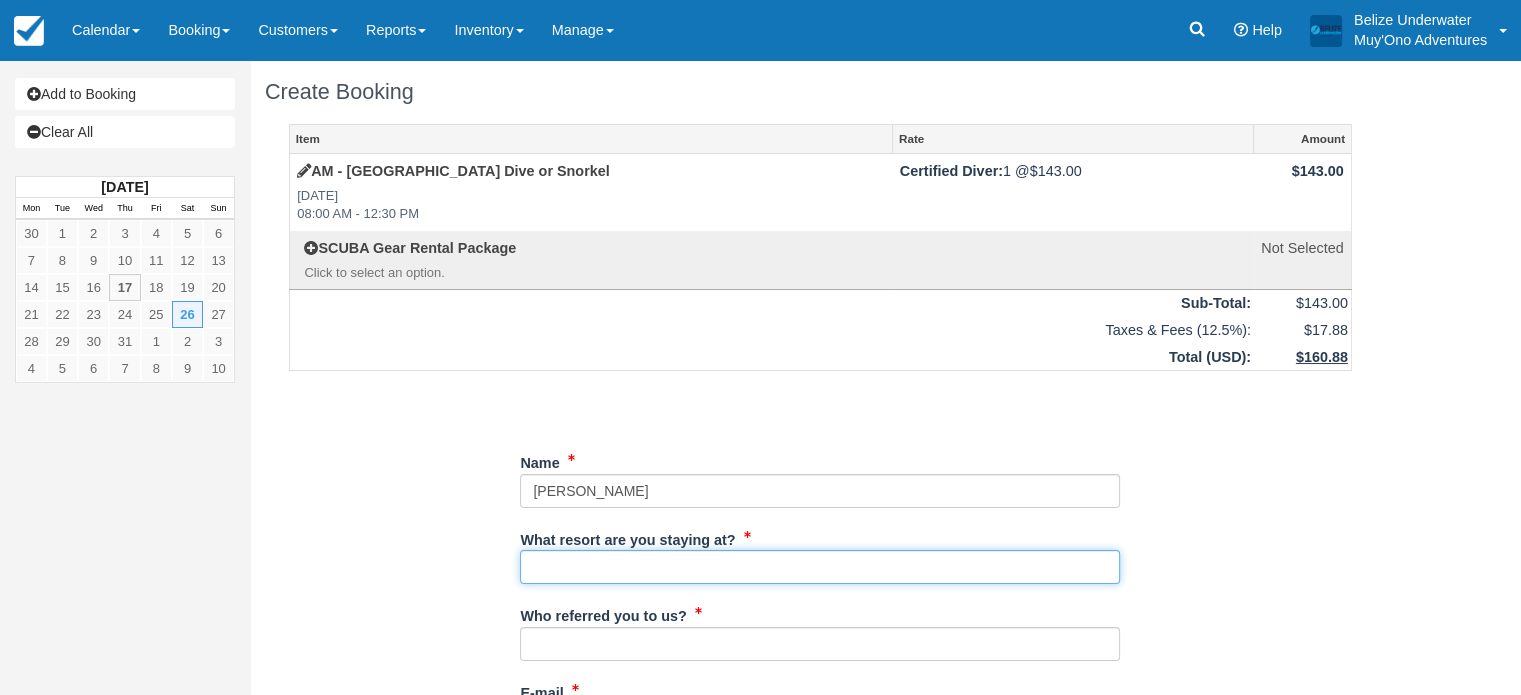 click on "What resort are you staying at?" at bounding box center (820, 567) 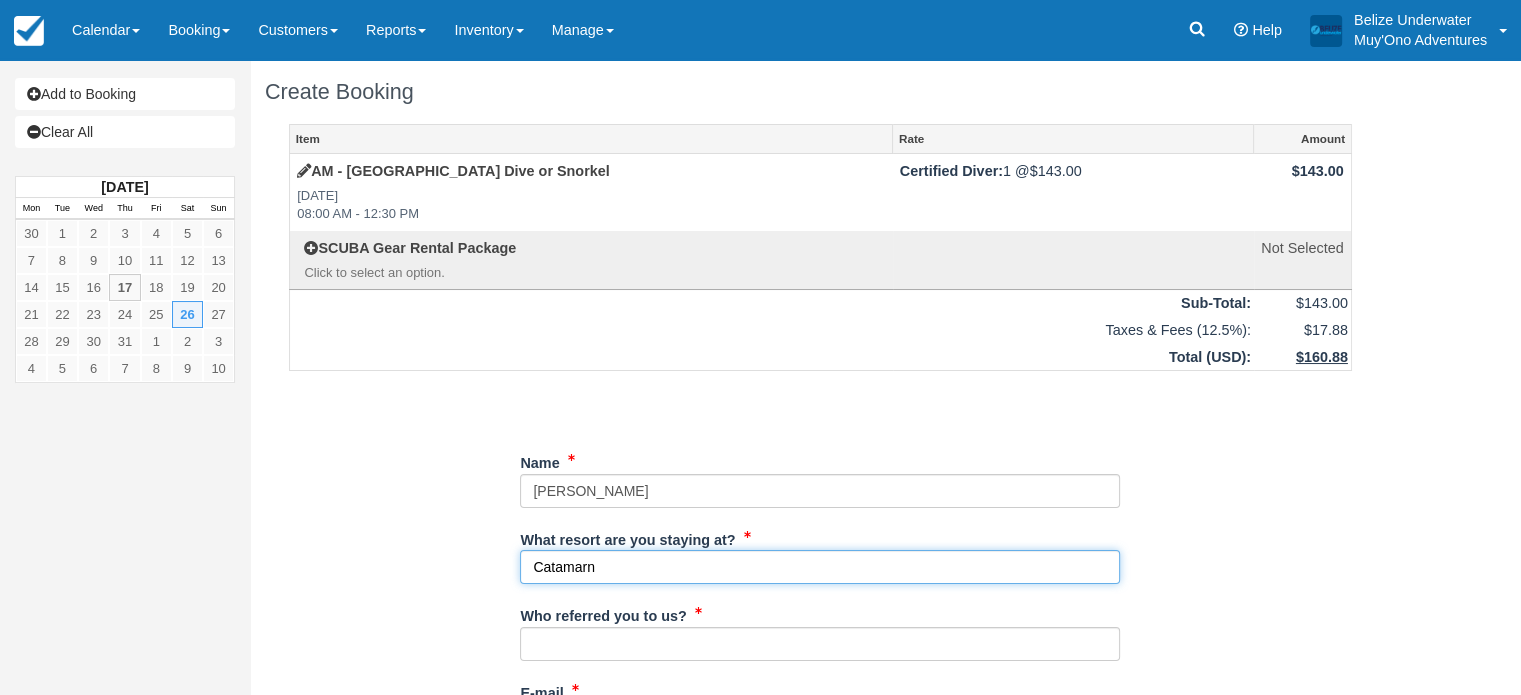 click on "Catamarn" at bounding box center (820, 567) 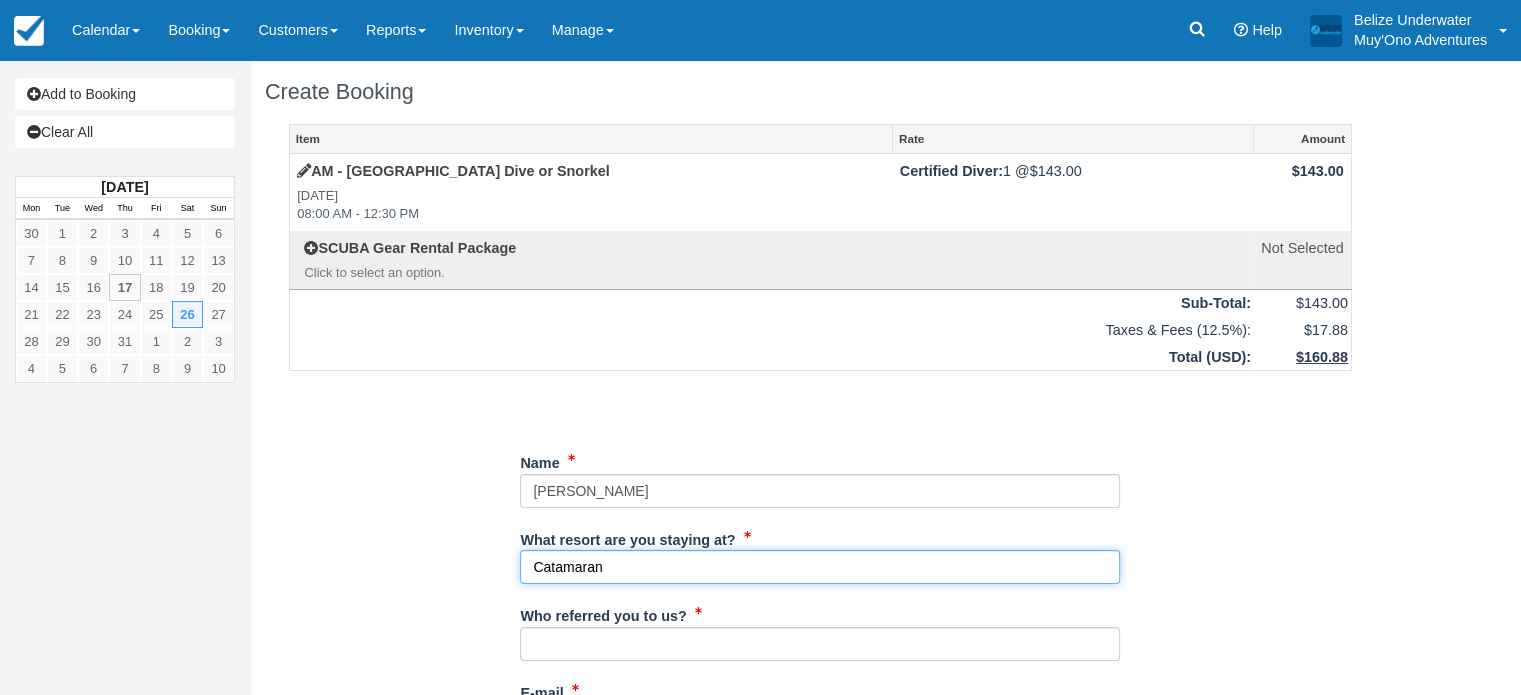 type on "Catamaran" 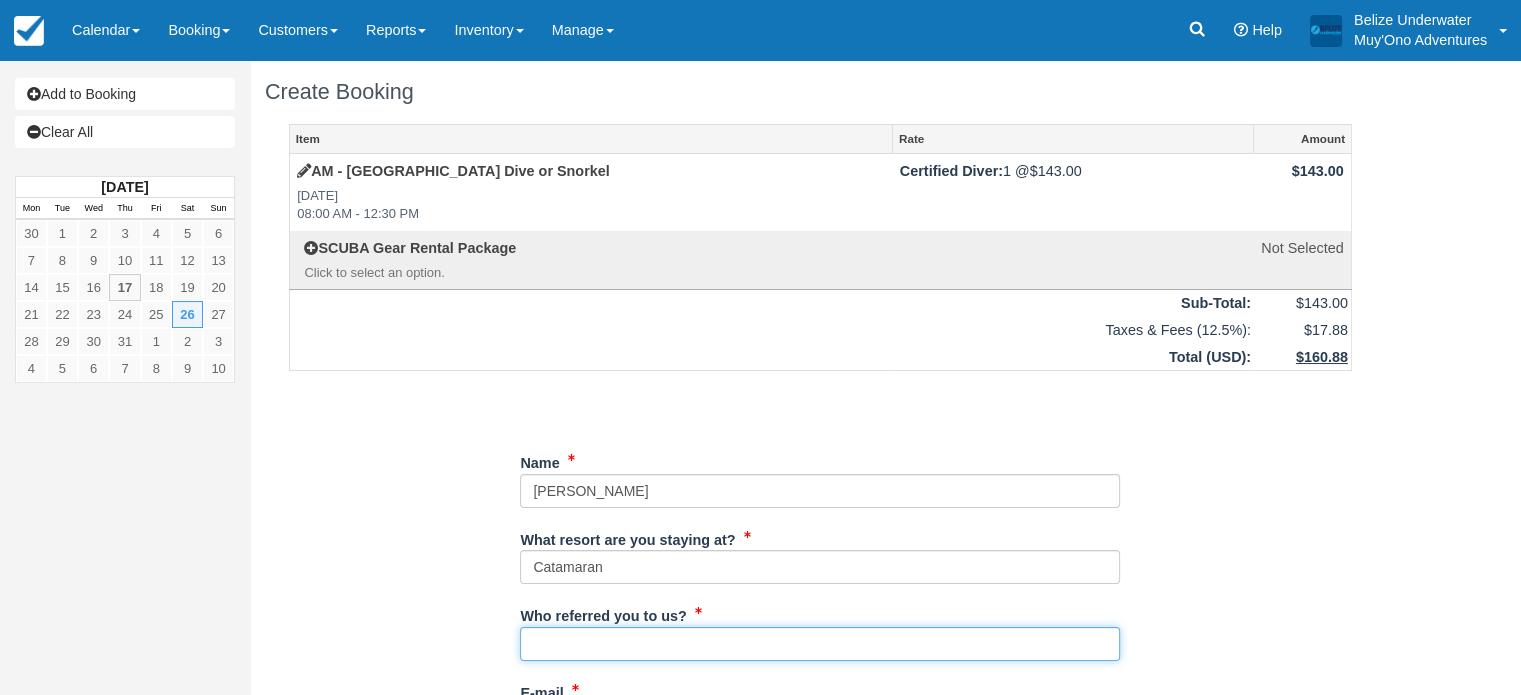 click on "Who referred you to us?" at bounding box center [820, 644] 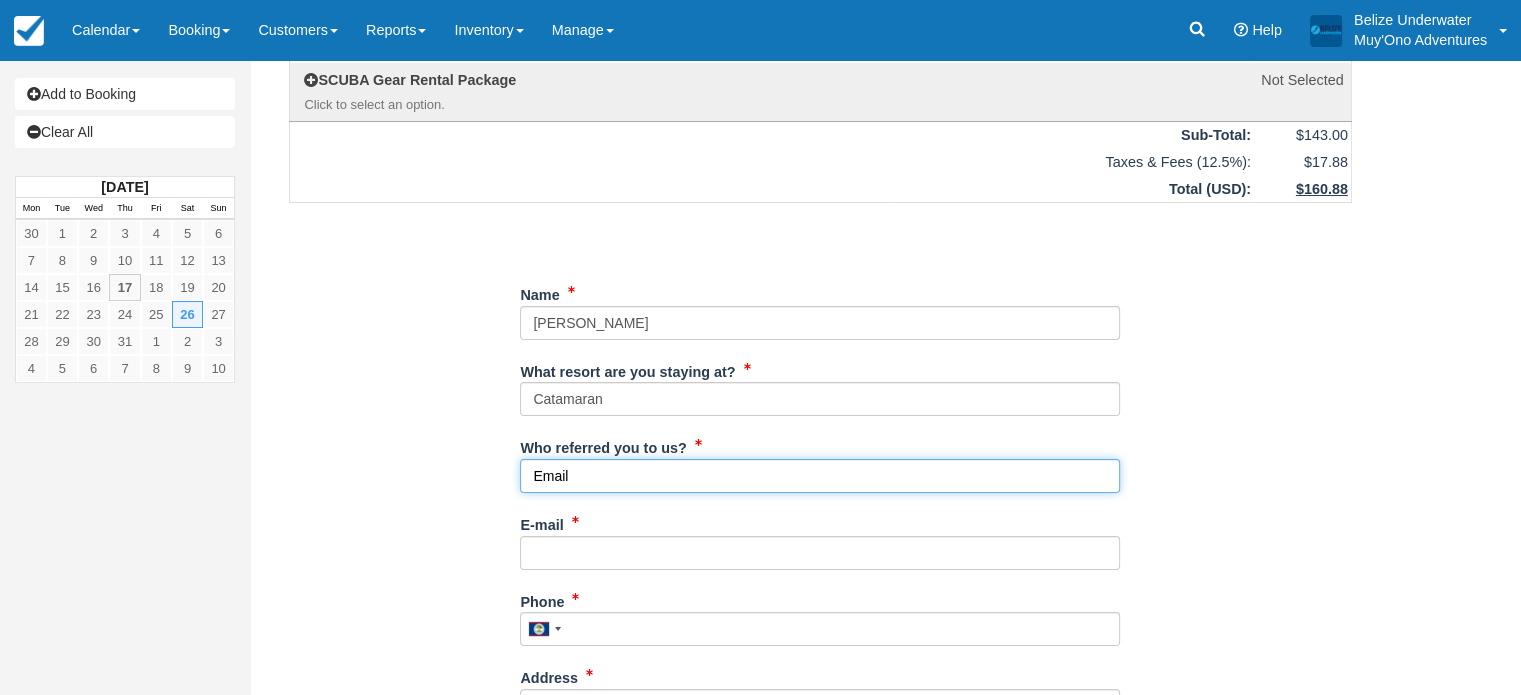 scroll, scrollTop: 171, scrollLeft: 0, axis: vertical 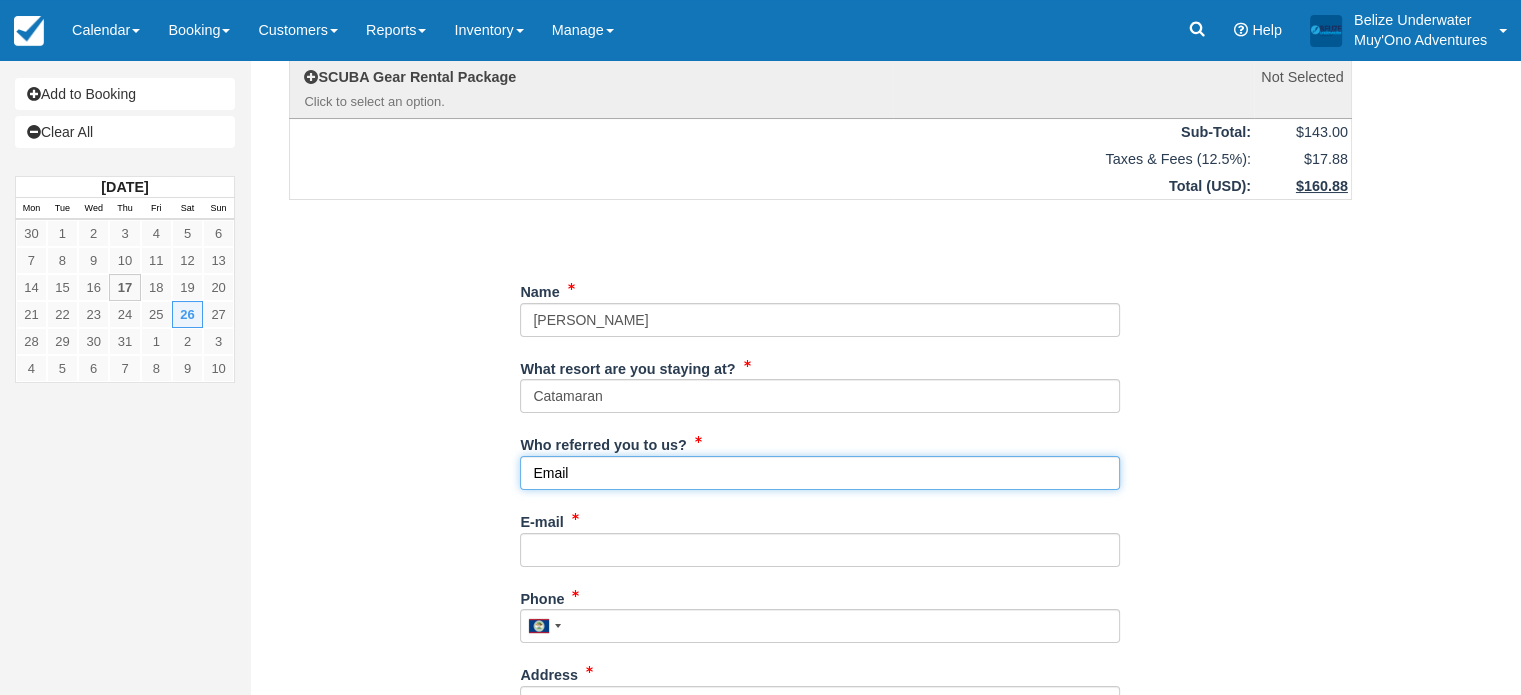 type on "Email" 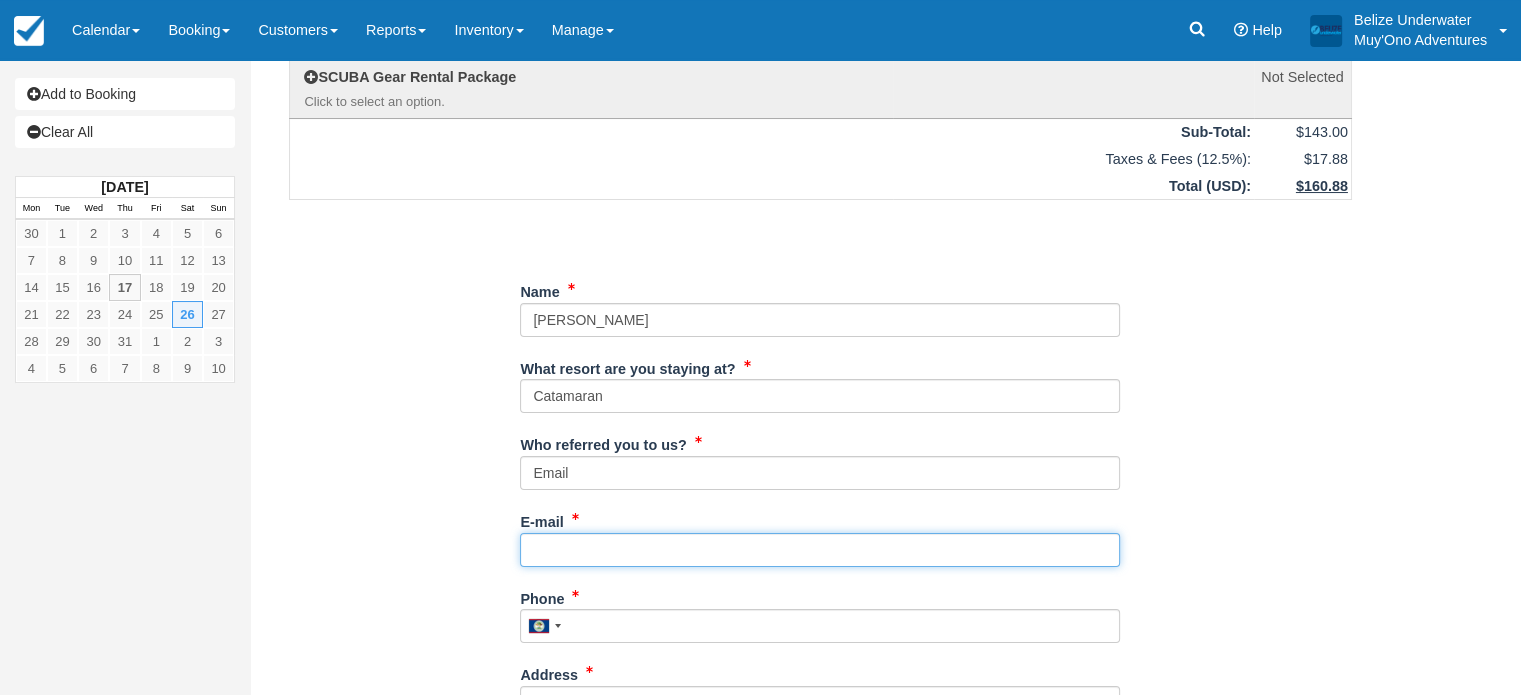 click on "E-mail" at bounding box center [820, 550] 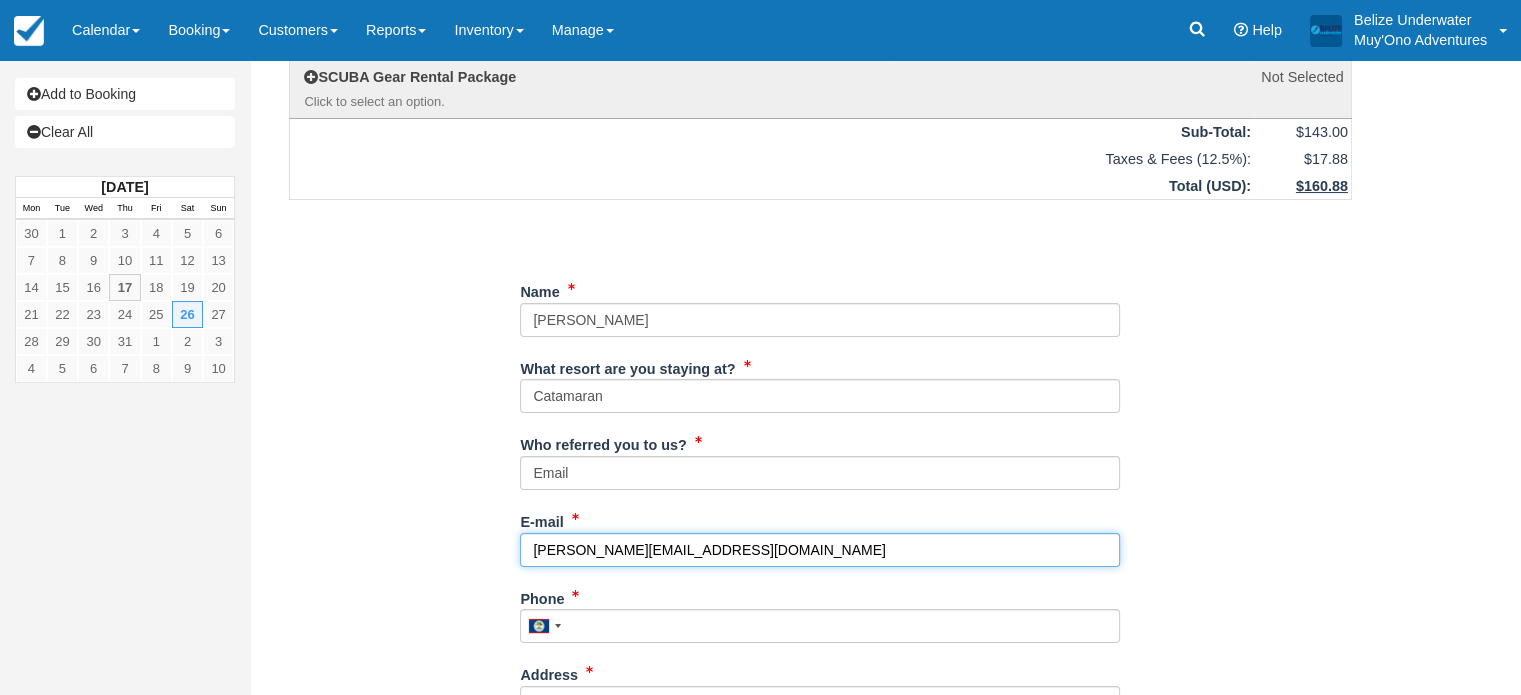 type on "[PERSON_NAME][EMAIL_ADDRESS][DOMAIN_NAME]" 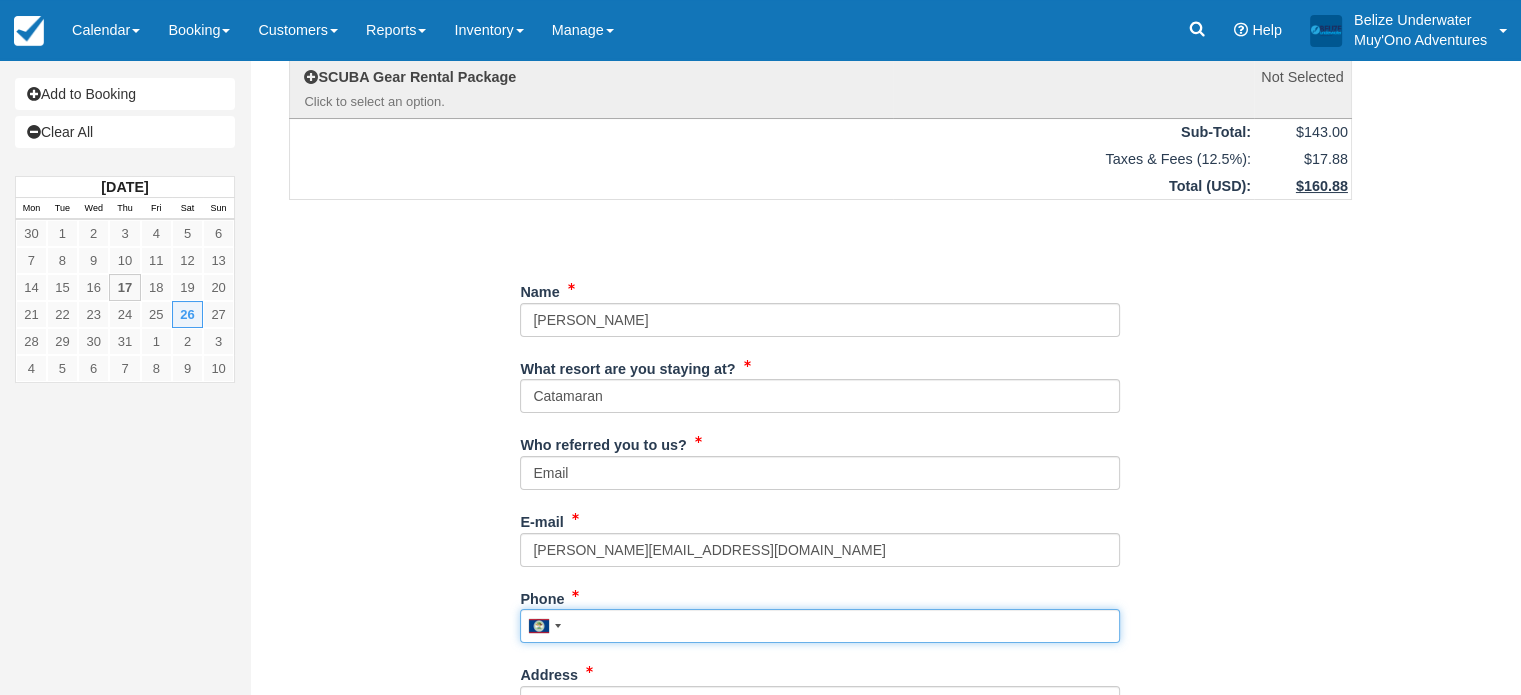 click on "Phone" at bounding box center [820, 626] 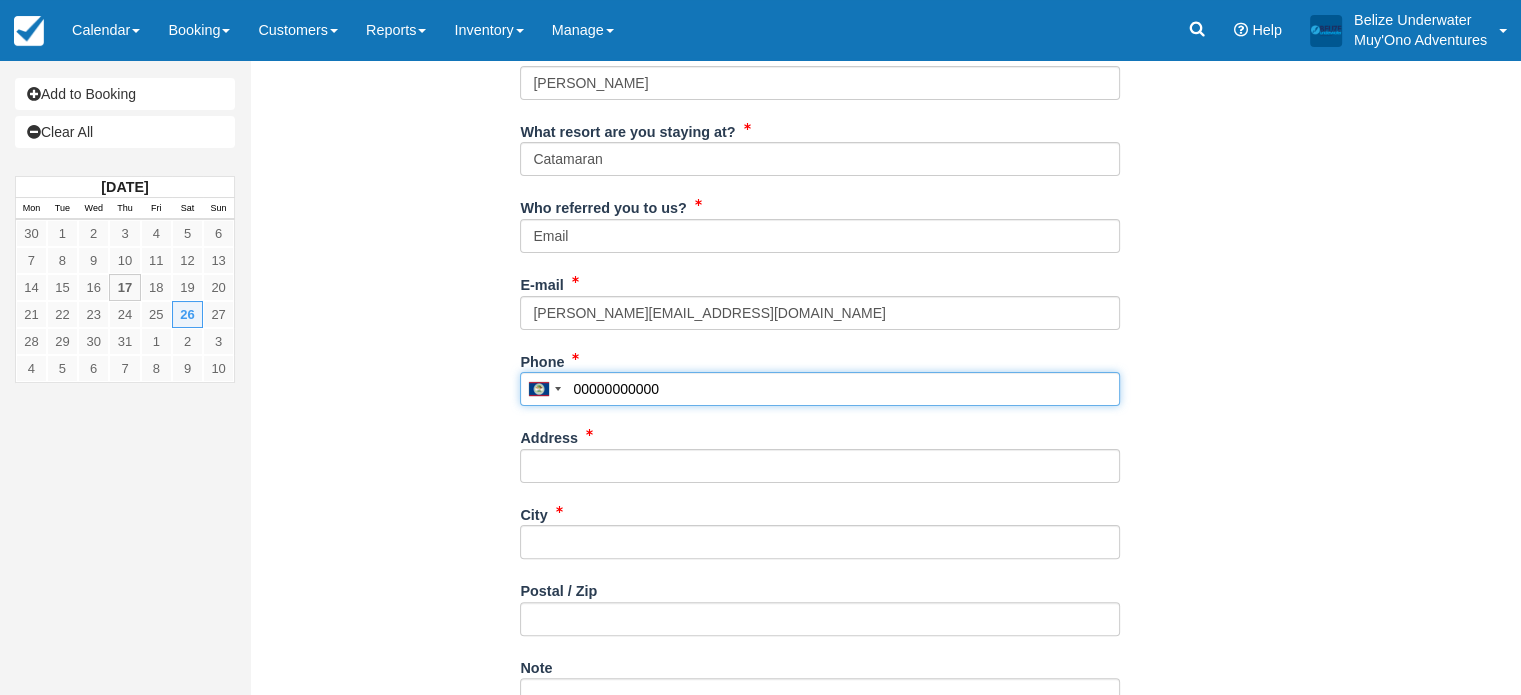 scroll, scrollTop: 412, scrollLeft: 0, axis: vertical 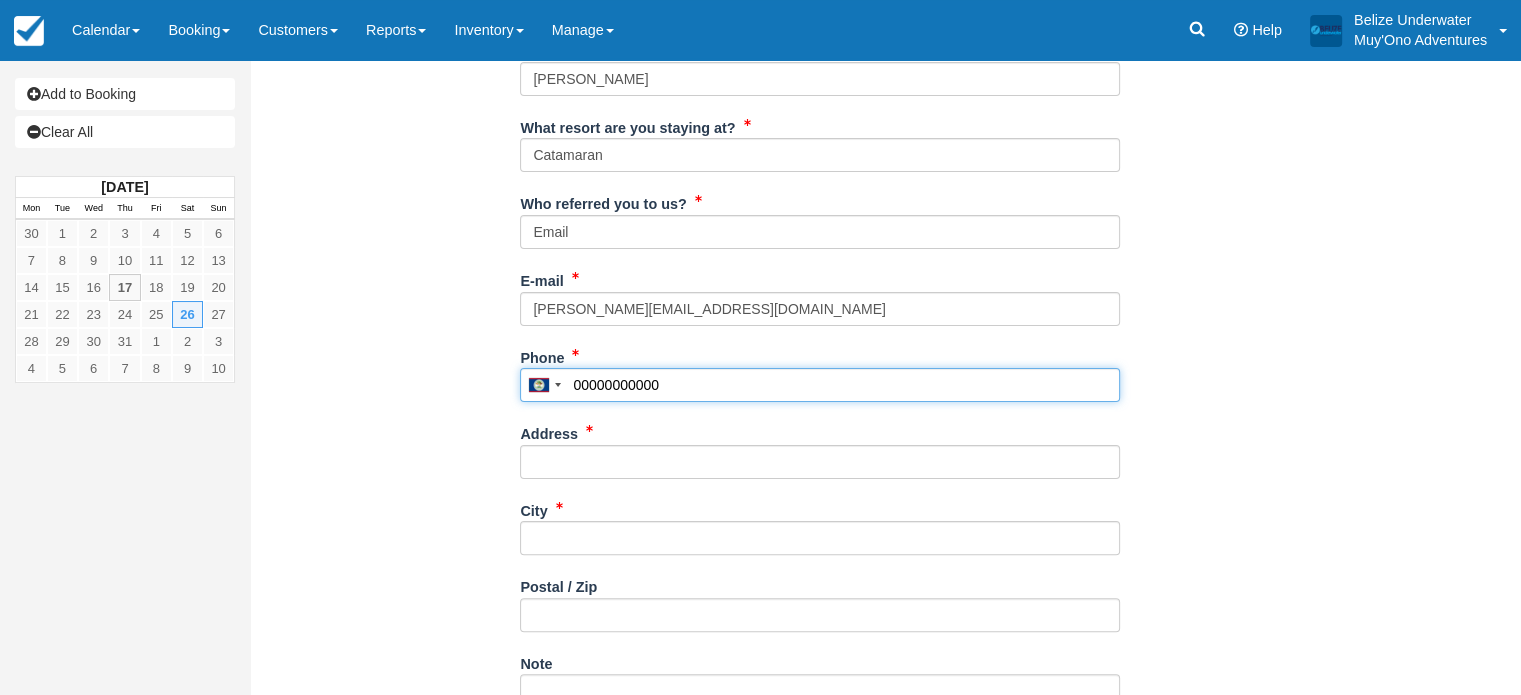 type on "00000000000" 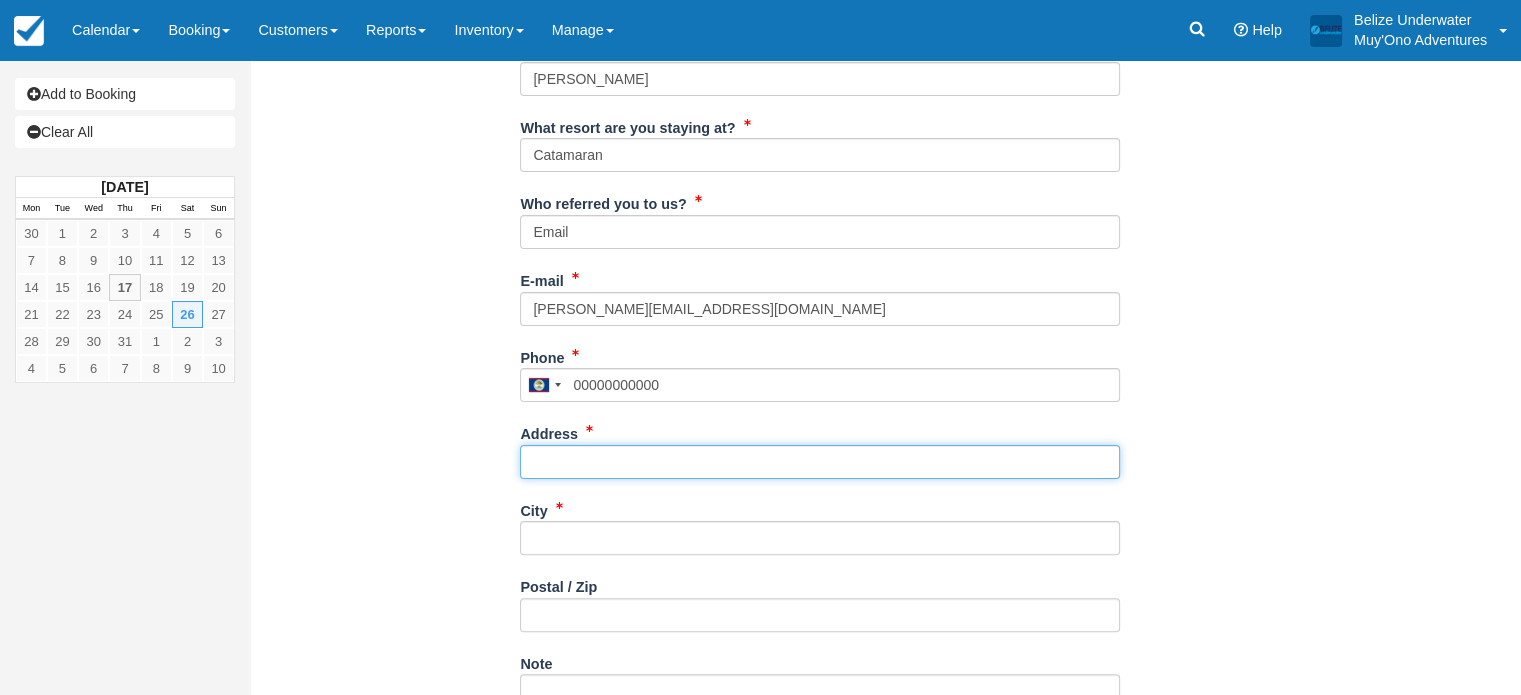 click on "Address" at bounding box center (820, 462) 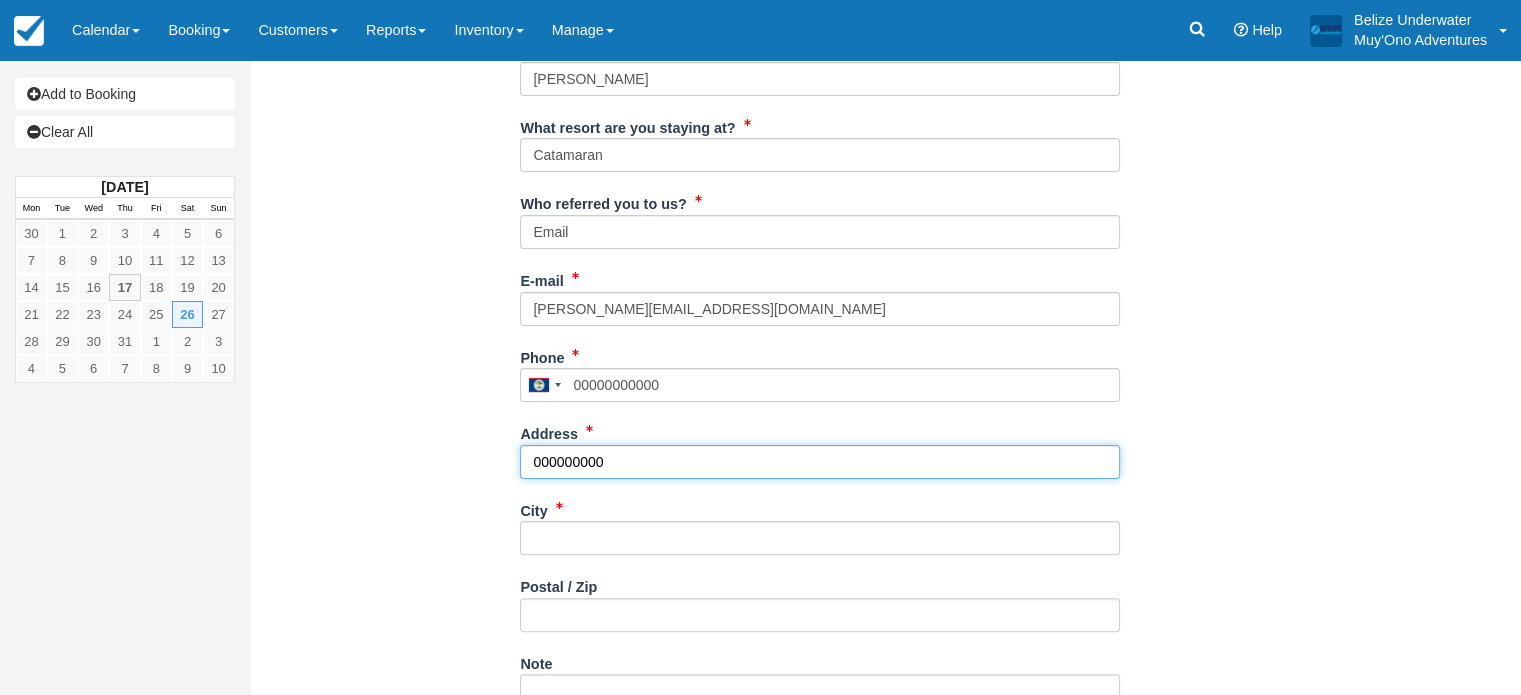 type on "000000000" 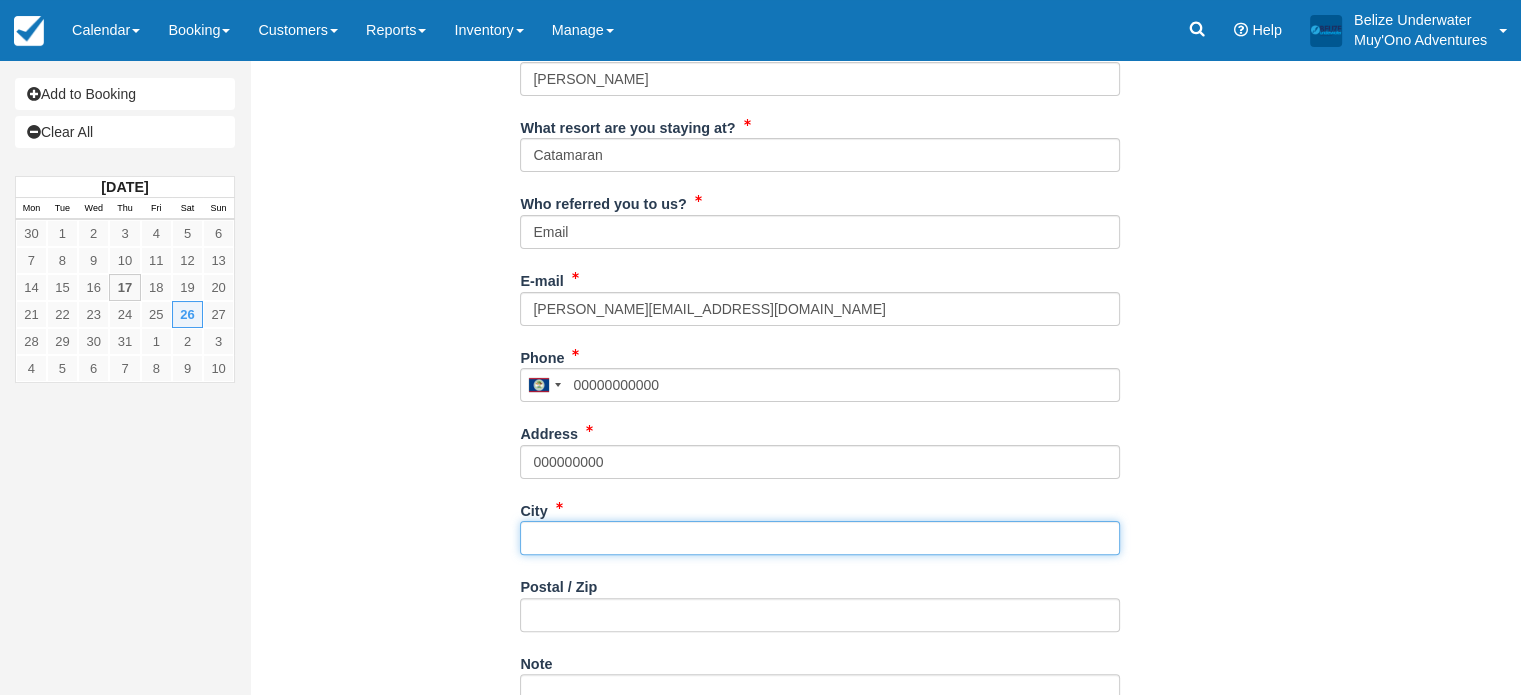 click on "City" at bounding box center (820, 538) 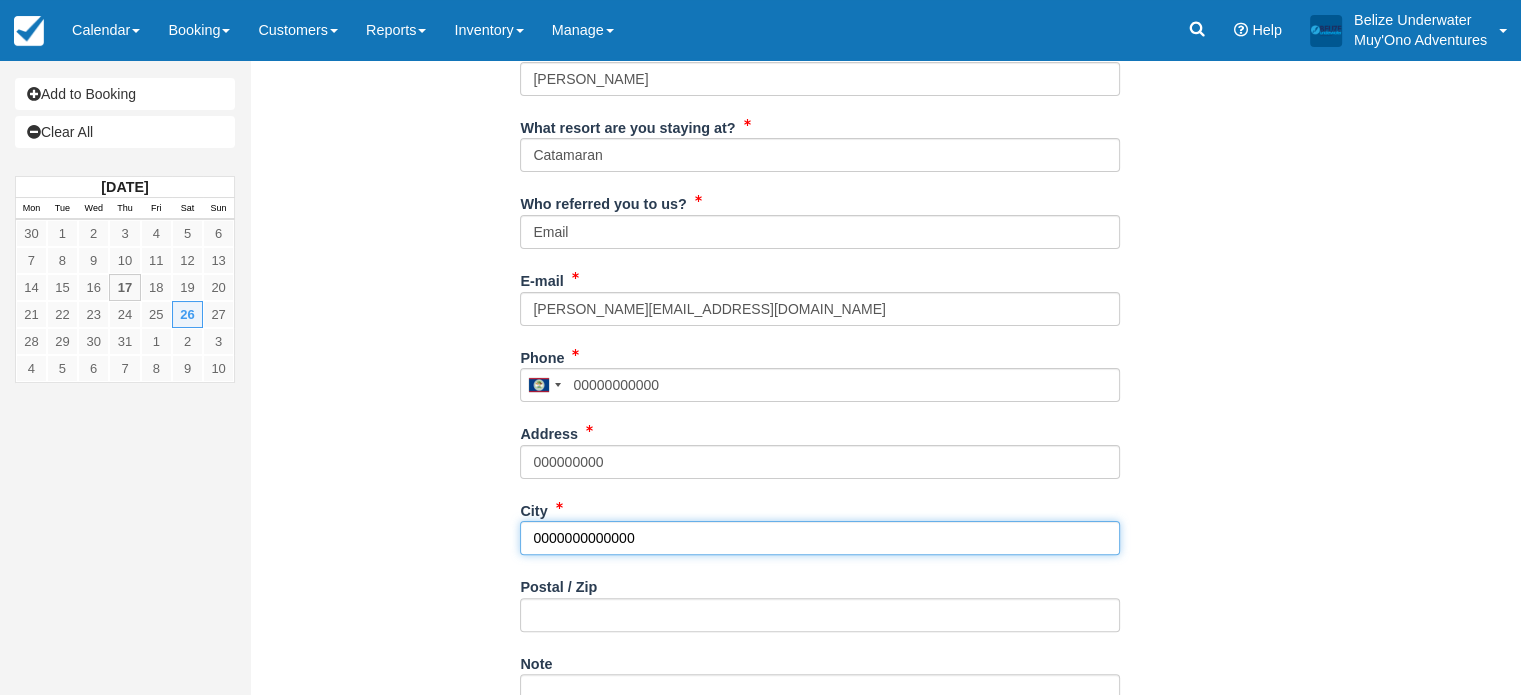 type on "0000000000000" 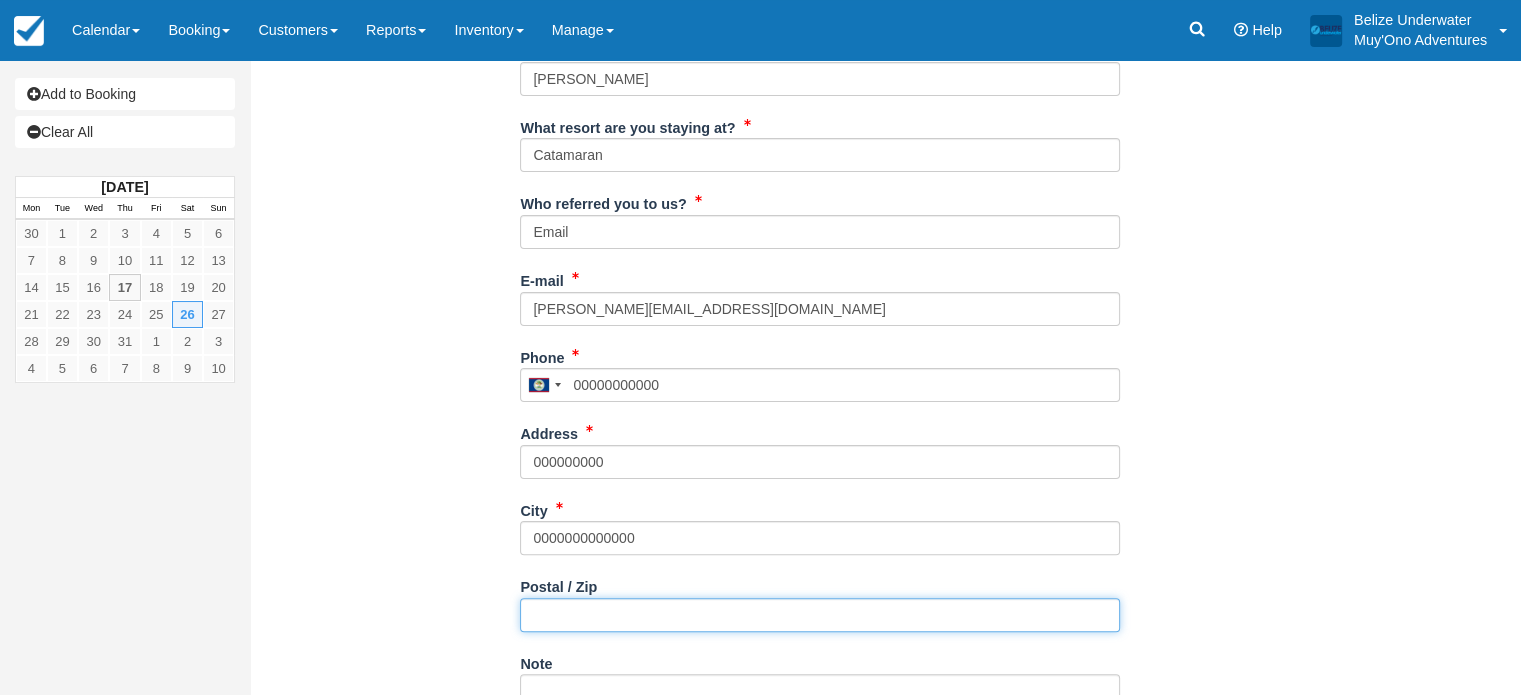 click on "Postal / Zip" at bounding box center (820, 615) 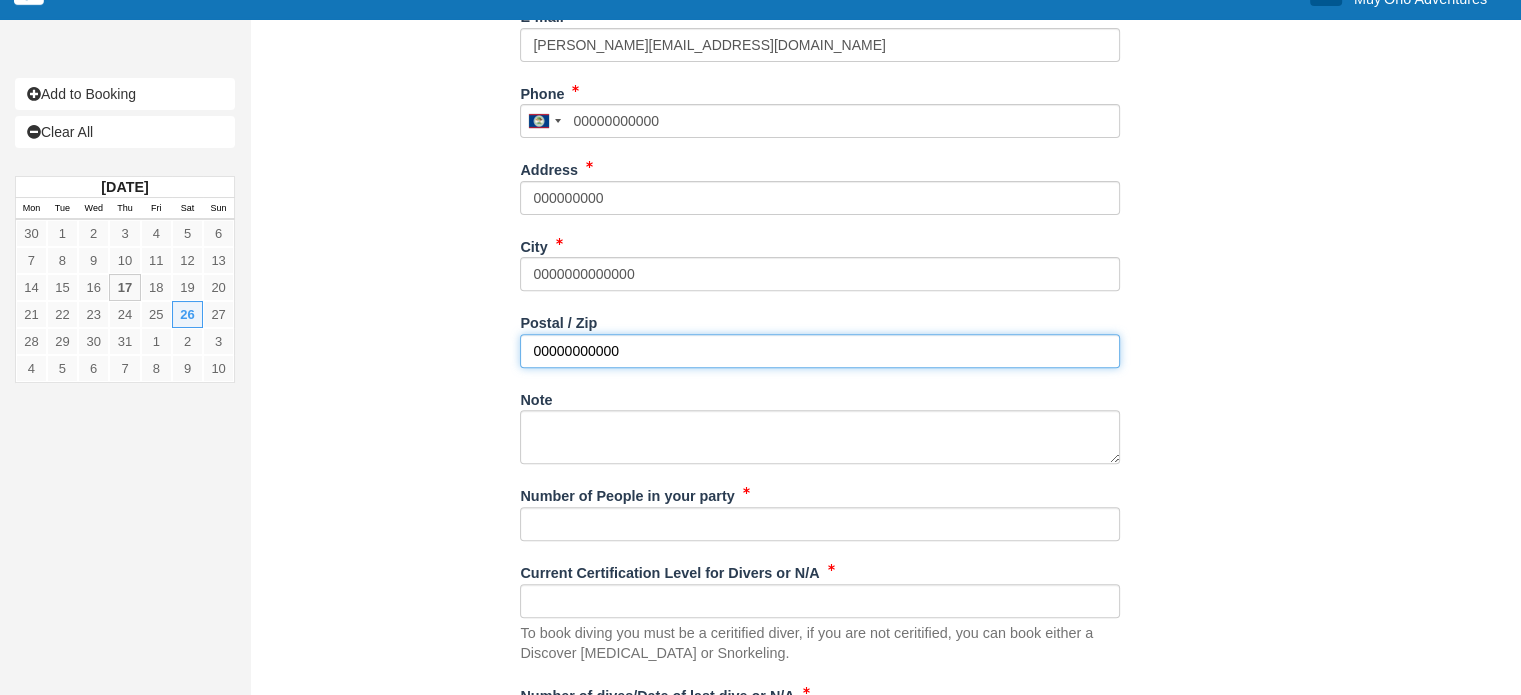 scroll, scrollTop: 680, scrollLeft: 0, axis: vertical 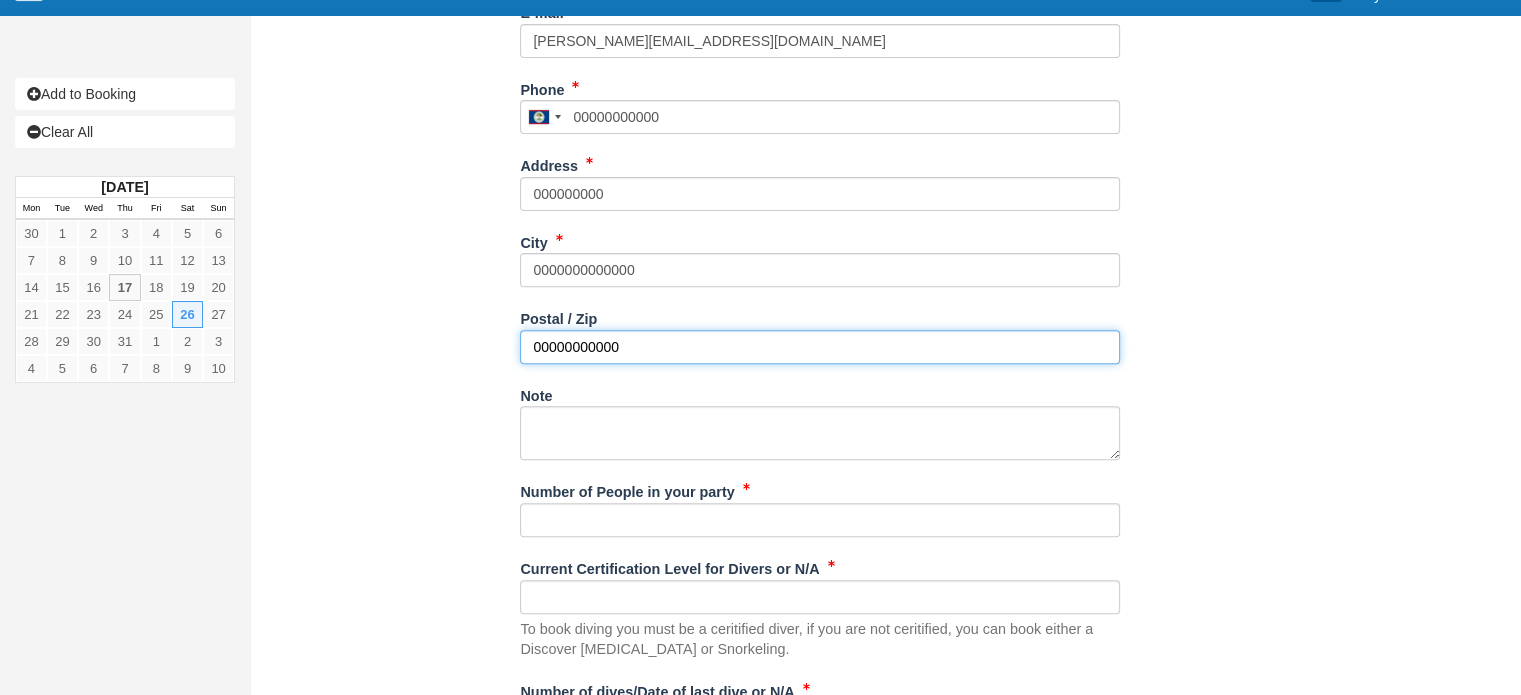 type on "00000000000" 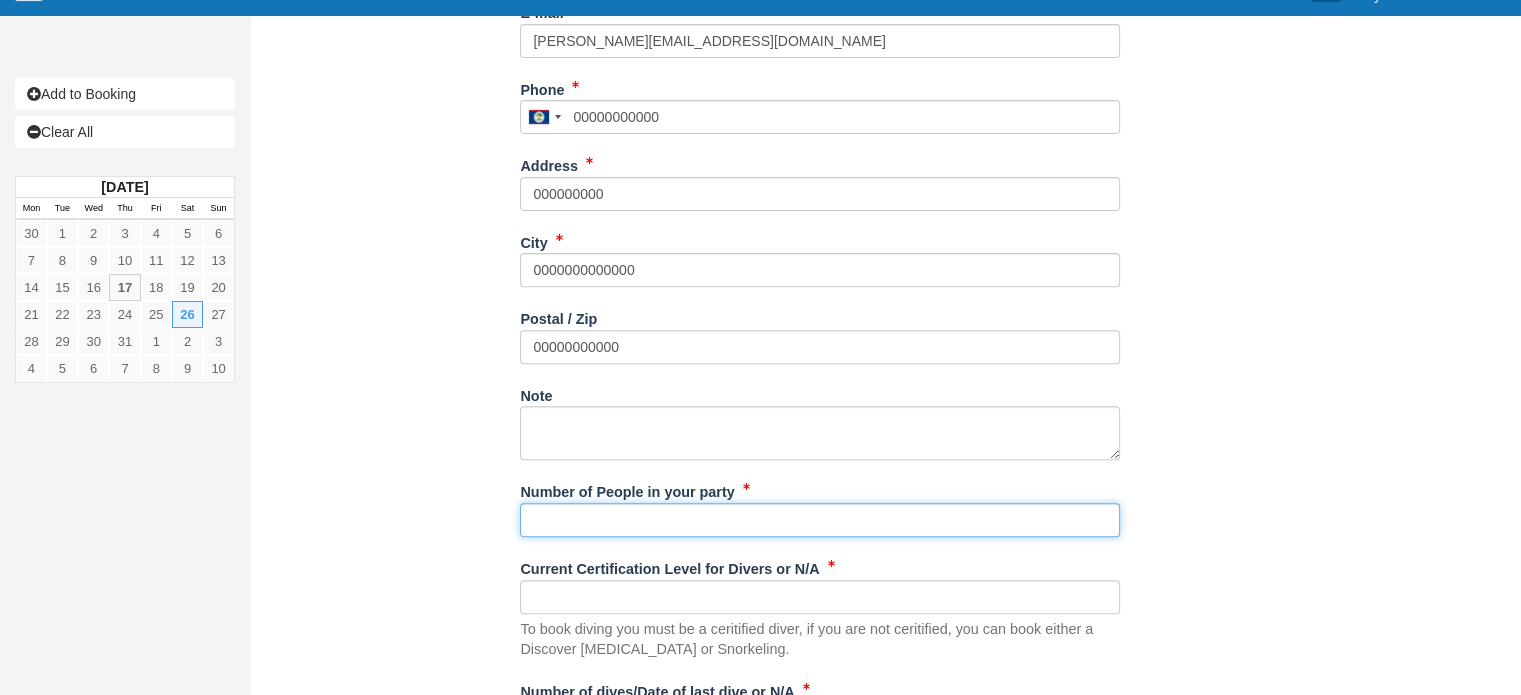 click on "Number of People in your party" at bounding box center [820, 520] 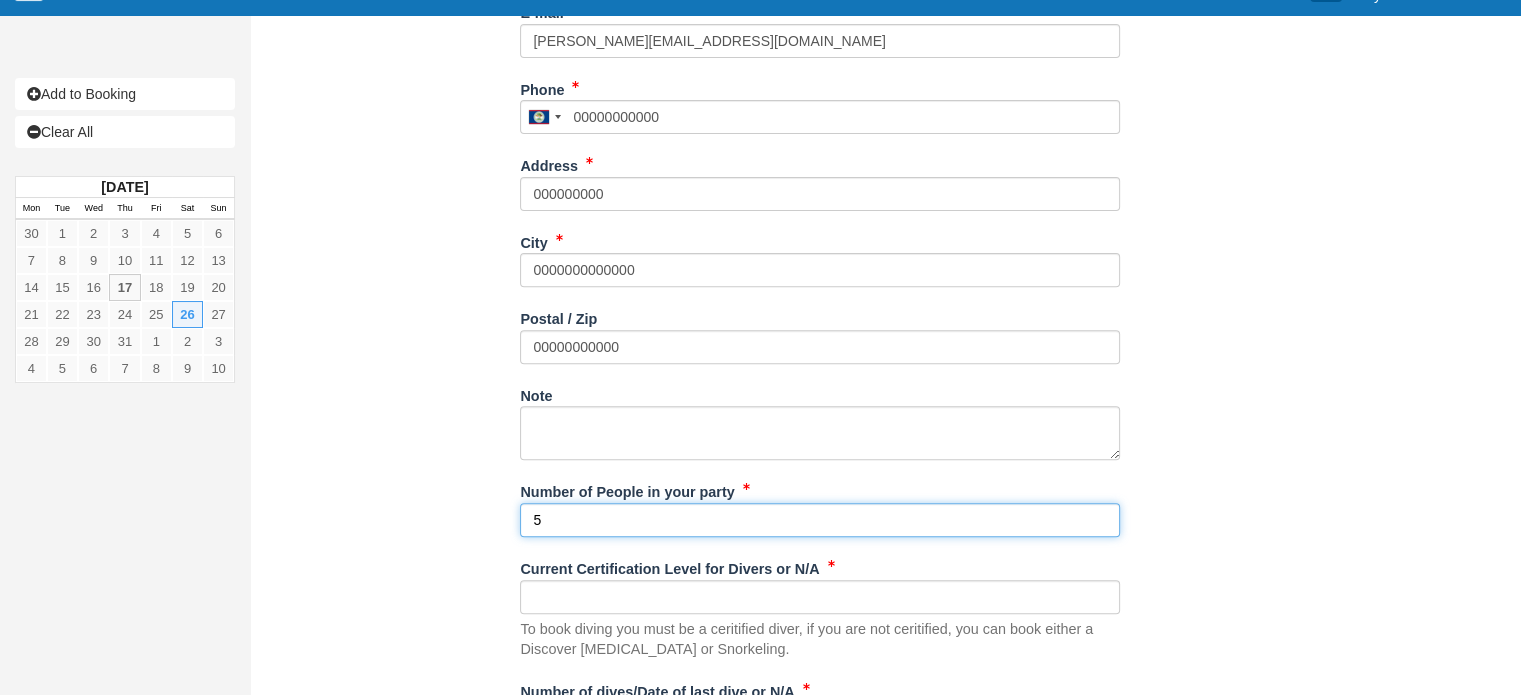 type on "5" 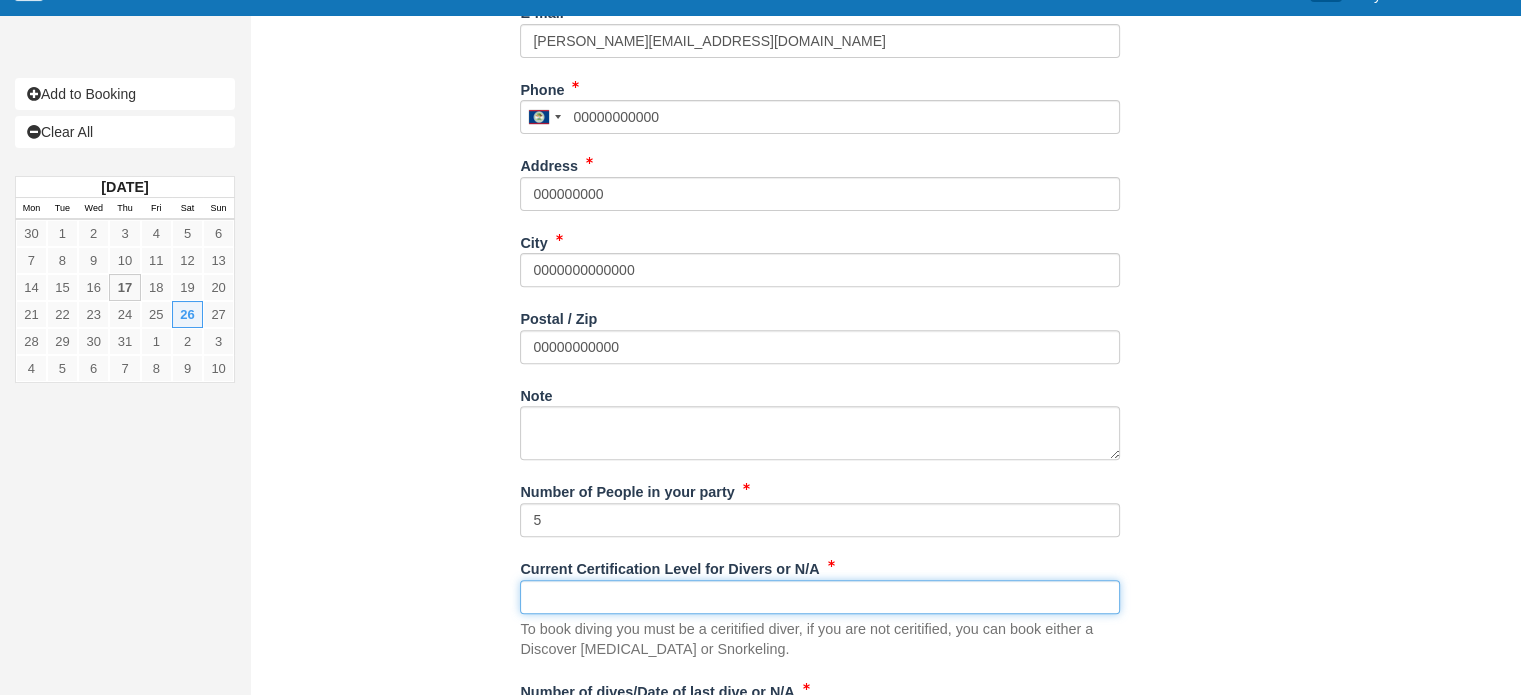 click on "Current Certification Level for Divers or N/A" at bounding box center [820, 597] 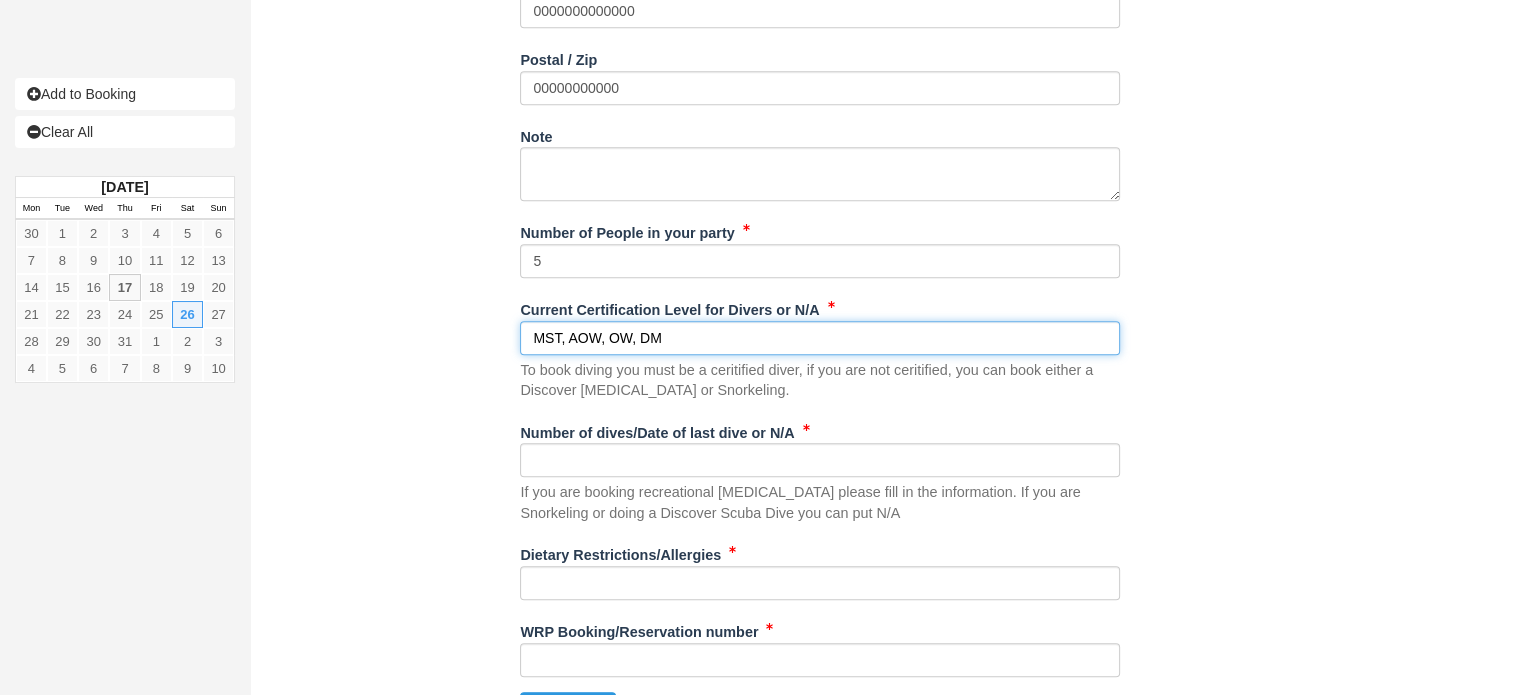 scroll, scrollTop: 940, scrollLeft: 0, axis: vertical 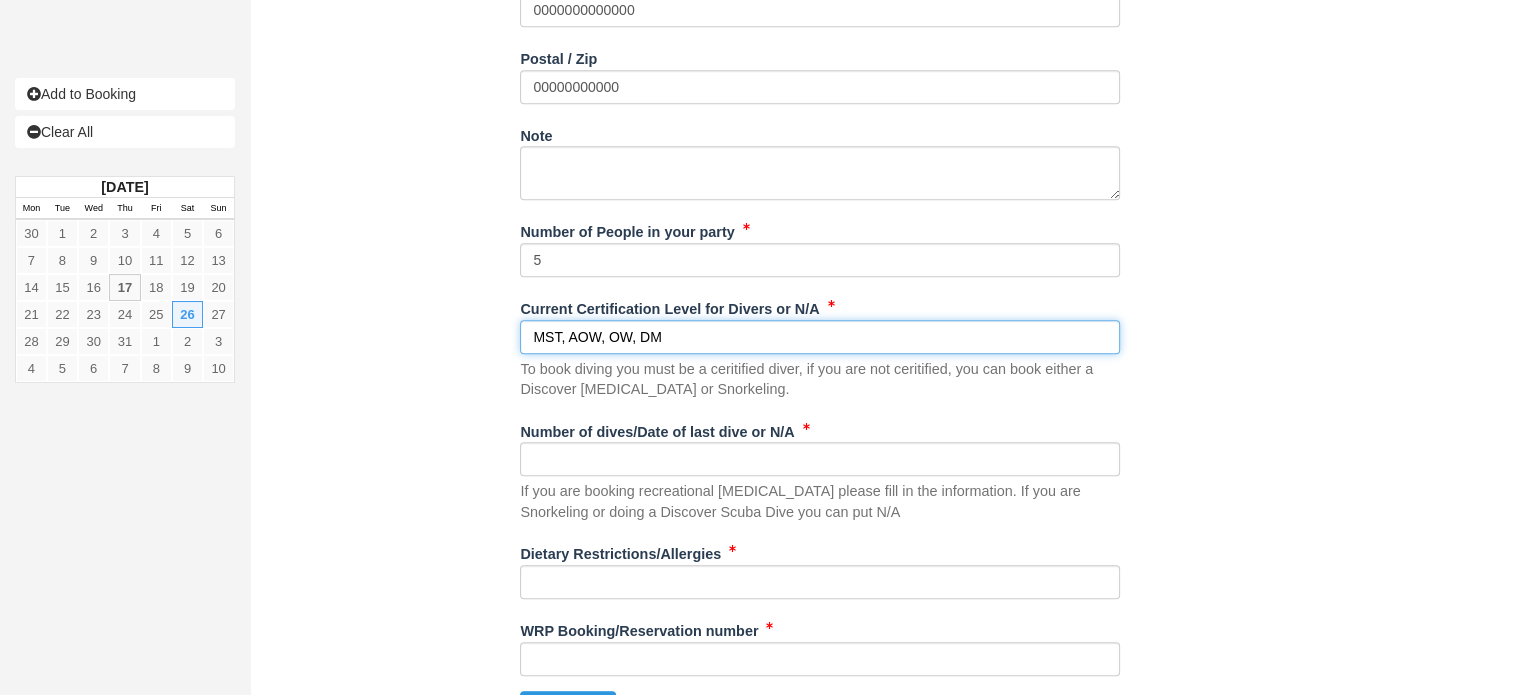 type on "MST, AOW, OW, DM" 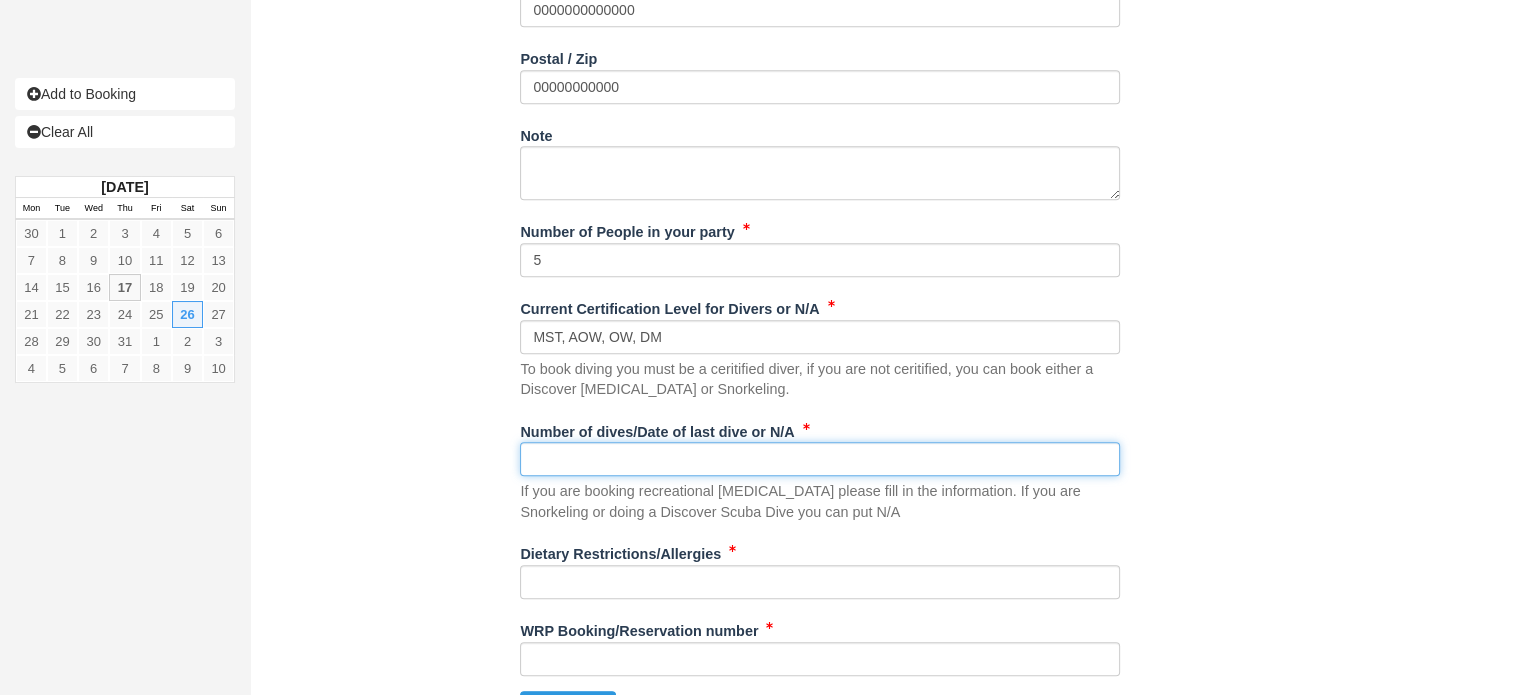 click on "Number of dives/Date of last dive or N/A" at bounding box center (820, 459) 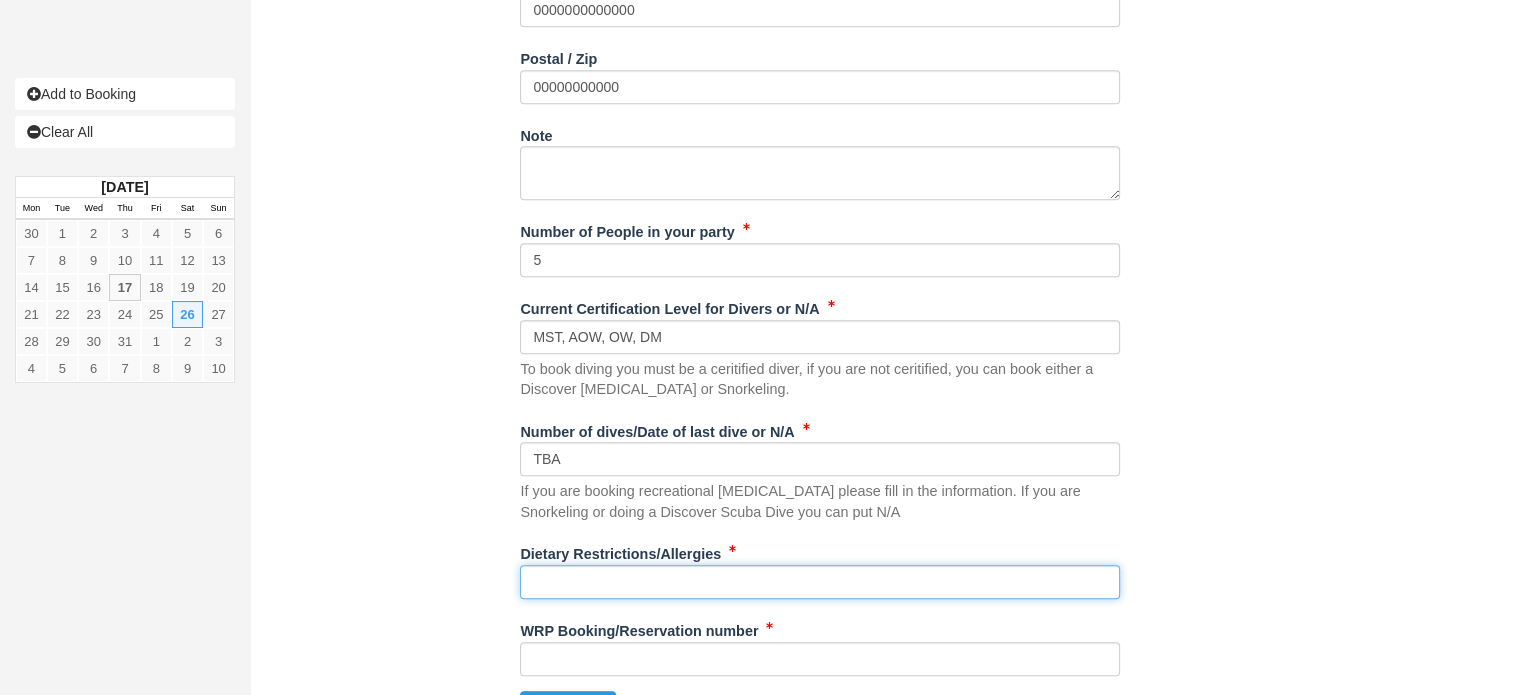 click on "Dietary Restrictions/Allergies" at bounding box center (820, 582) 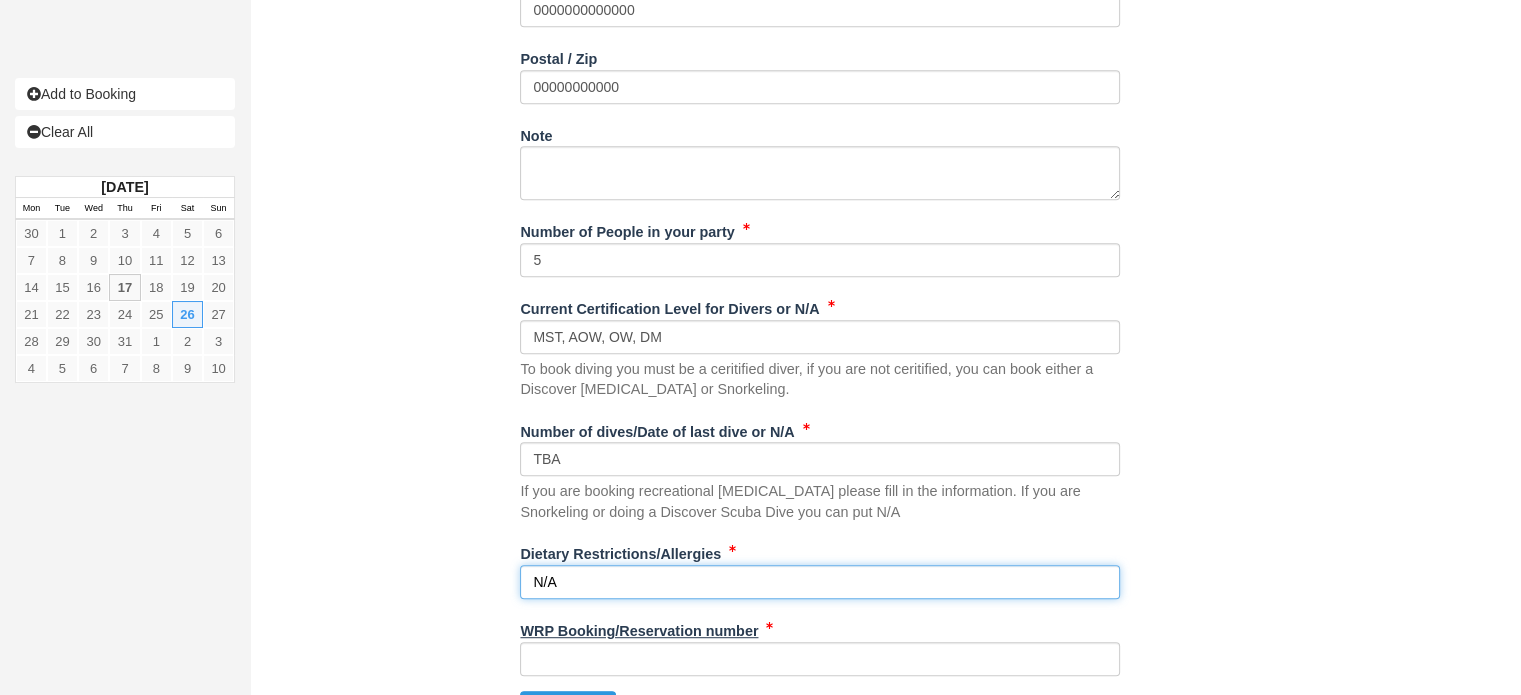 scroll, scrollTop: 982, scrollLeft: 0, axis: vertical 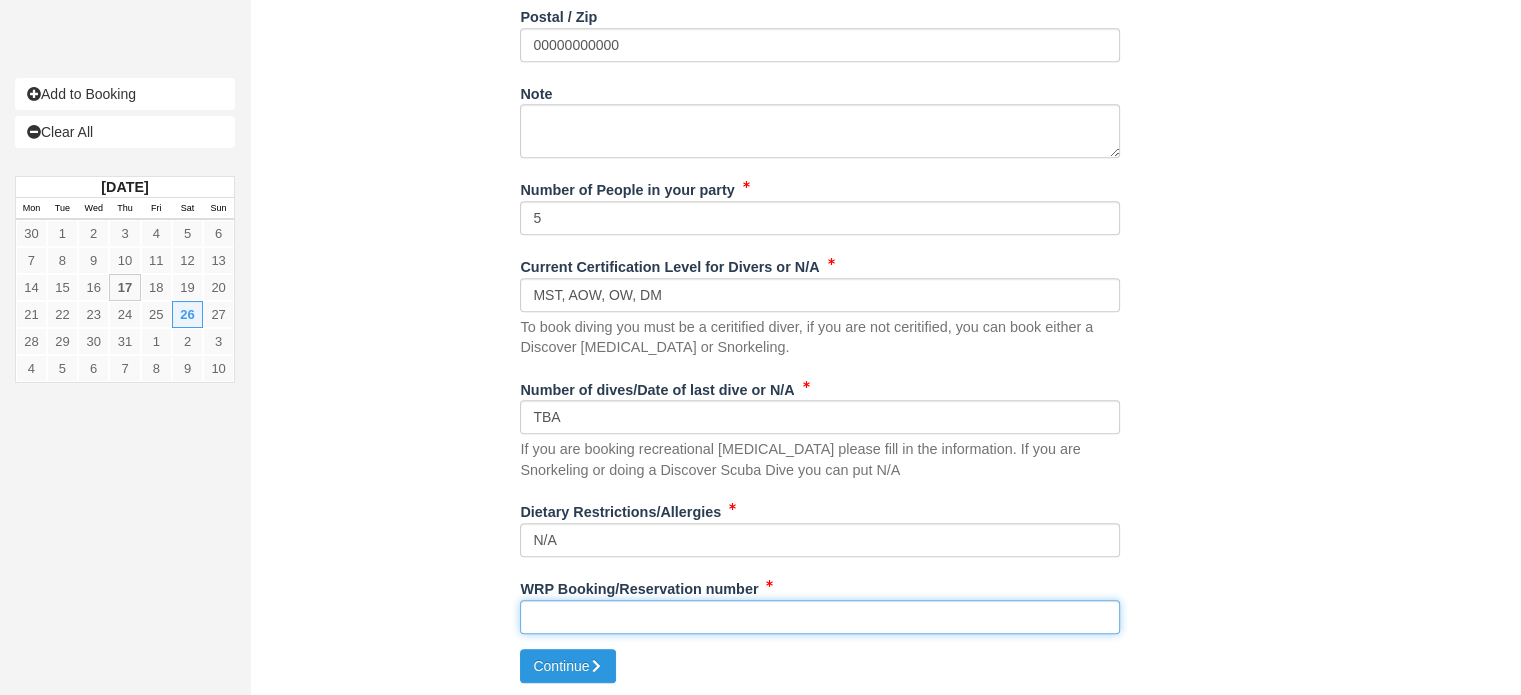 click on "WRP Booking/Reservation number" at bounding box center [820, 617] 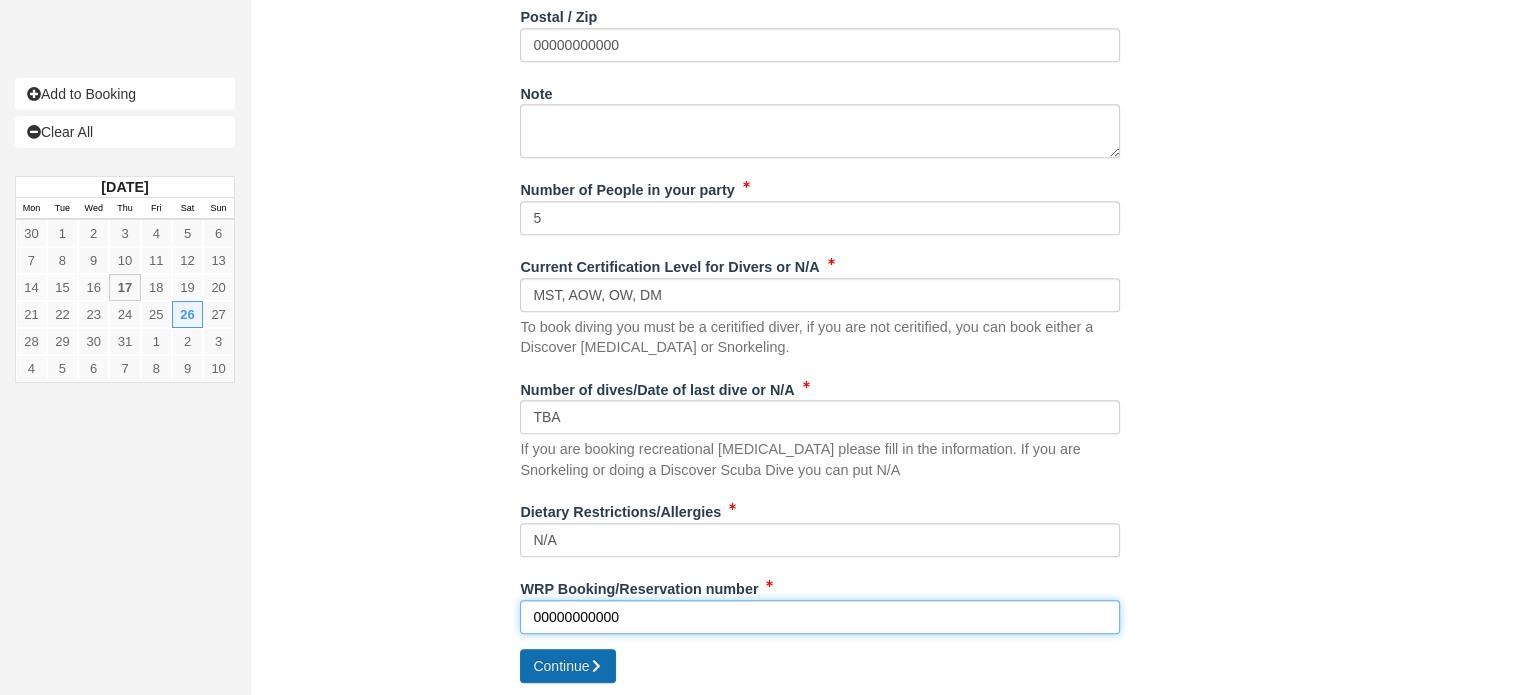 type on "00000000000" 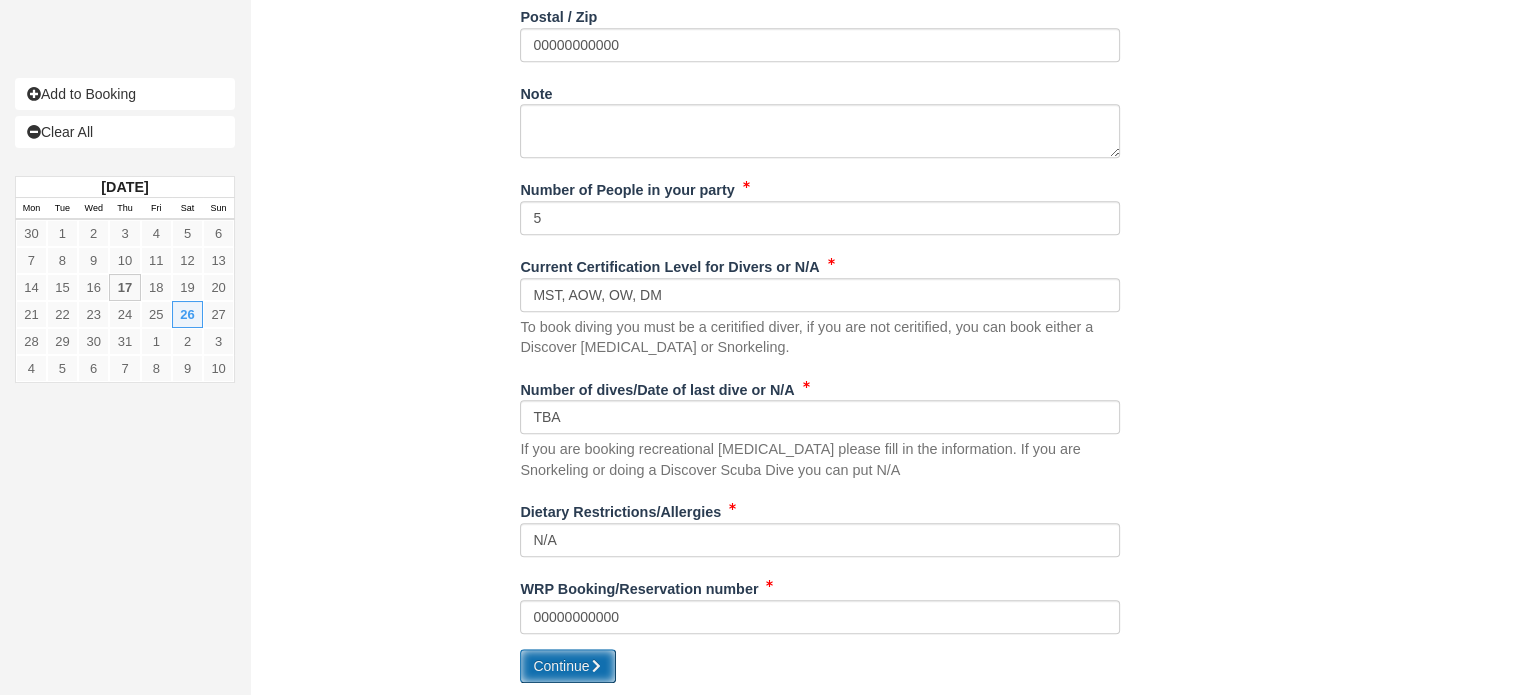 click on "Continue" at bounding box center [568, 666] 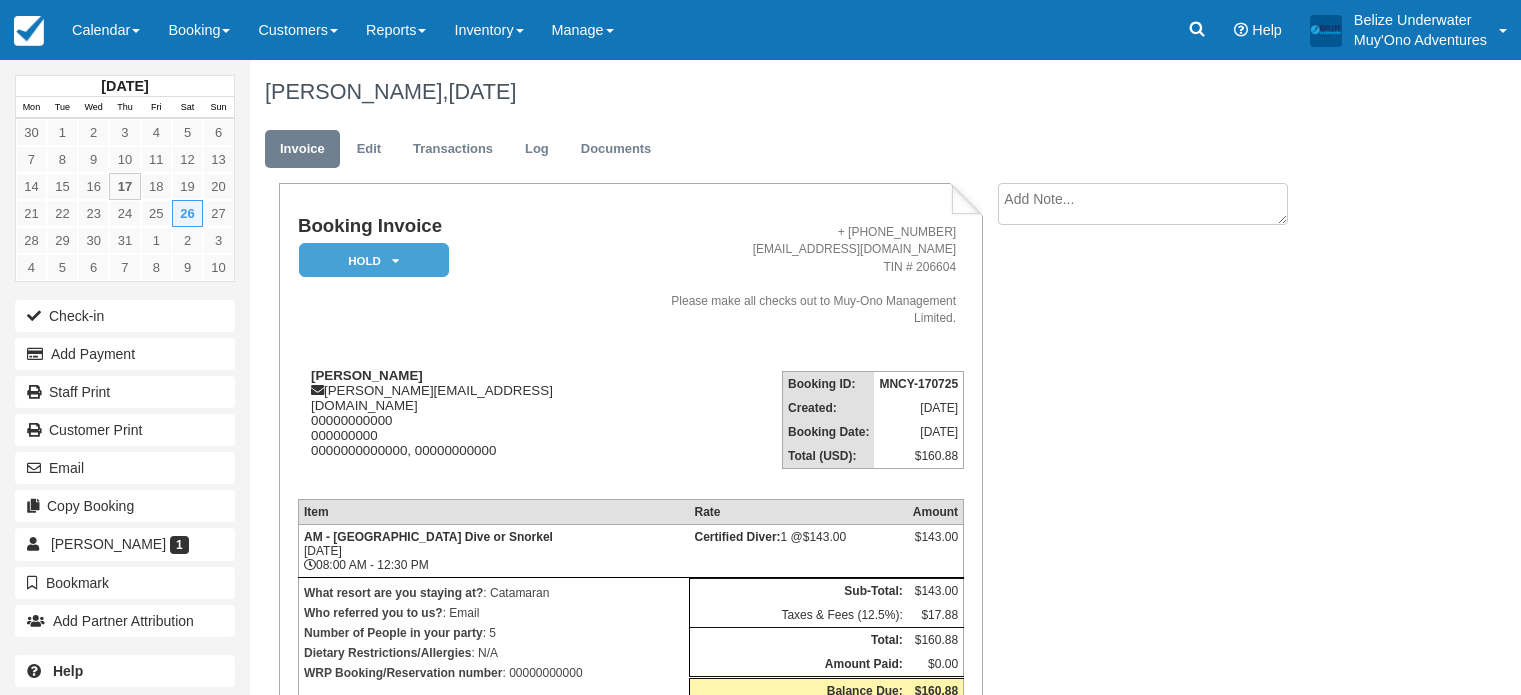 scroll, scrollTop: 0, scrollLeft: 0, axis: both 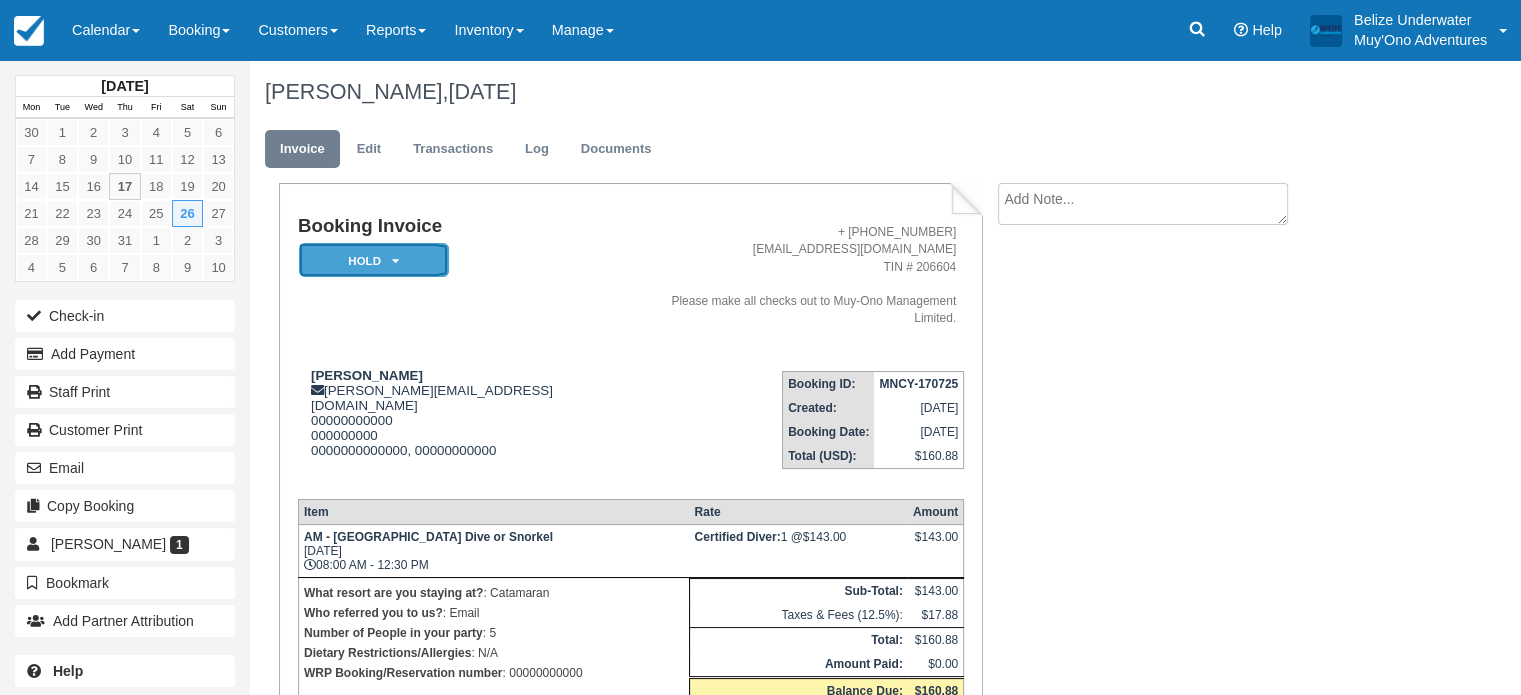 click on "HOLD" at bounding box center [374, 260] 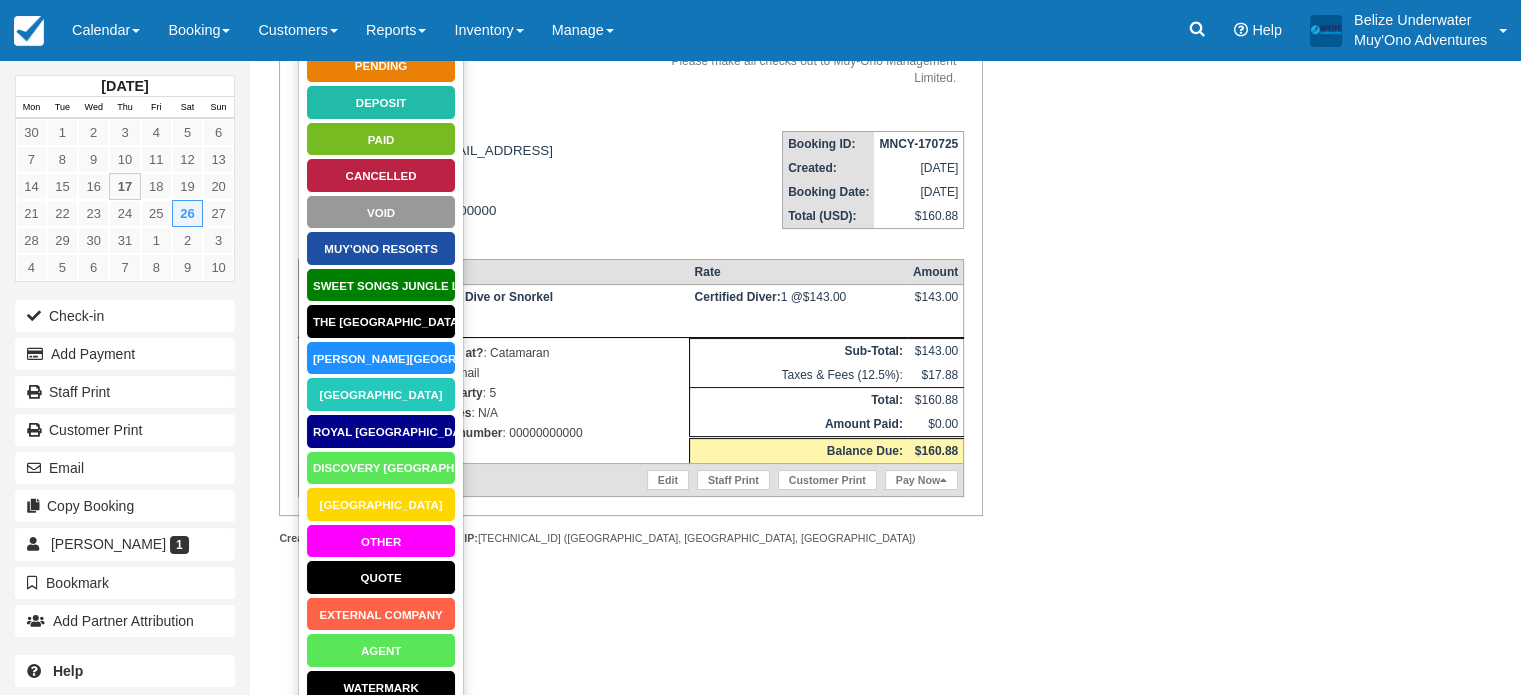 scroll, scrollTop: 248, scrollLeft: 0, axis: vertical 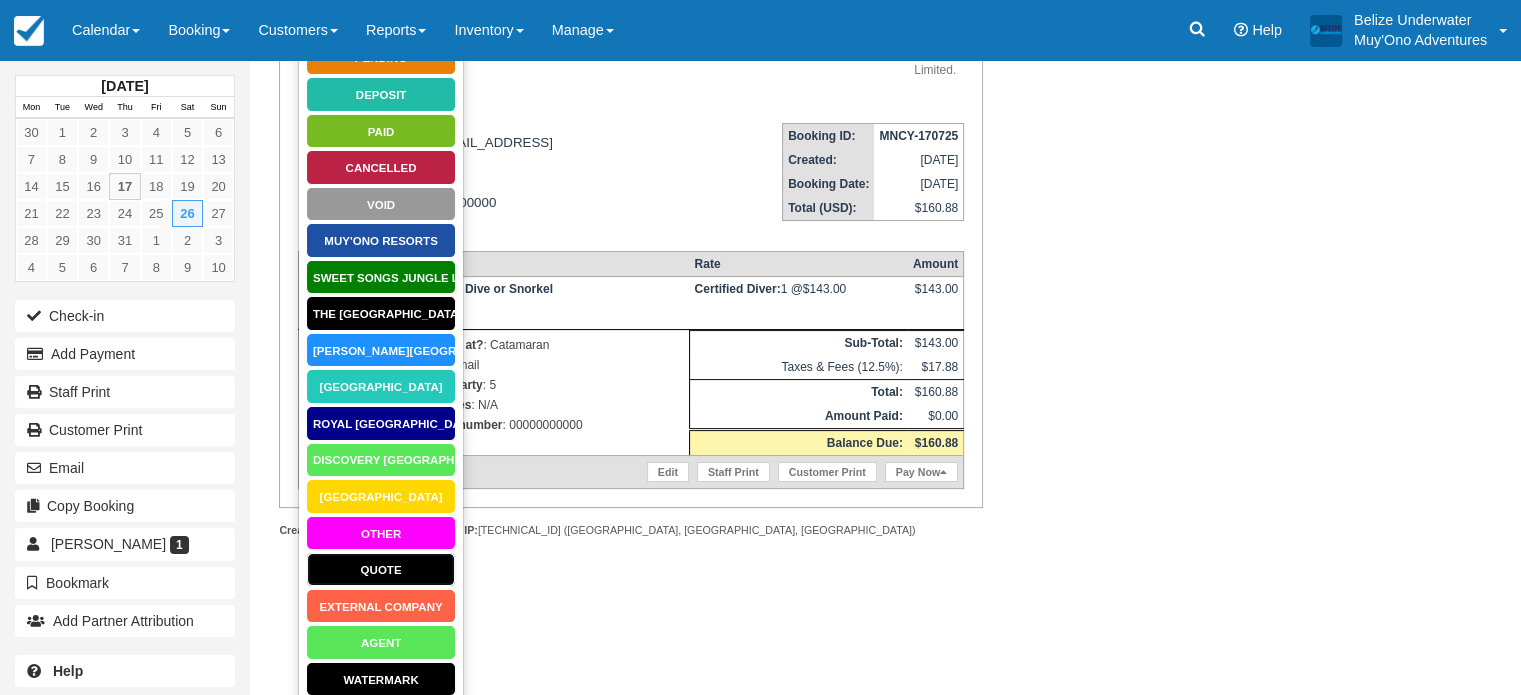 click on "Quote" at bounding box center [381, 569] 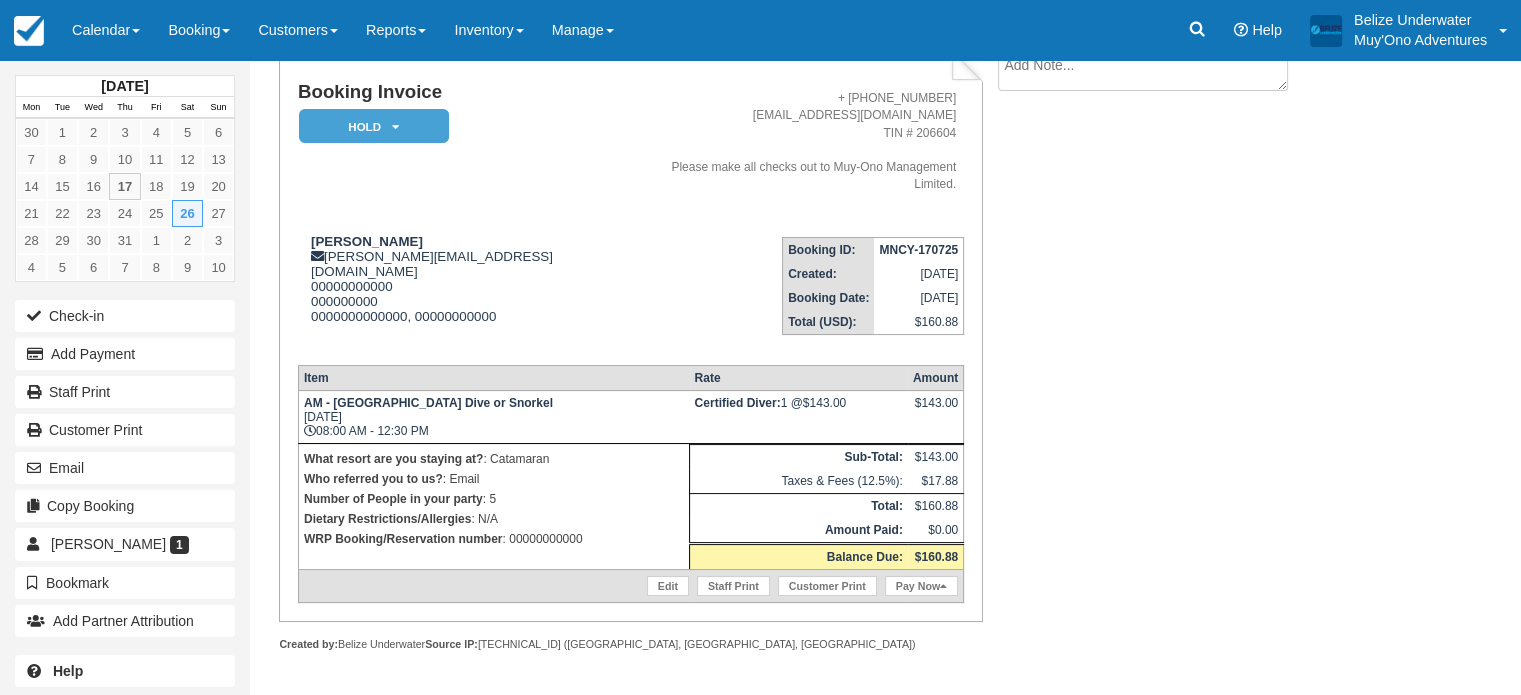 scroll, scrollTop: 103, scrollLeft: 0, axis: vertical 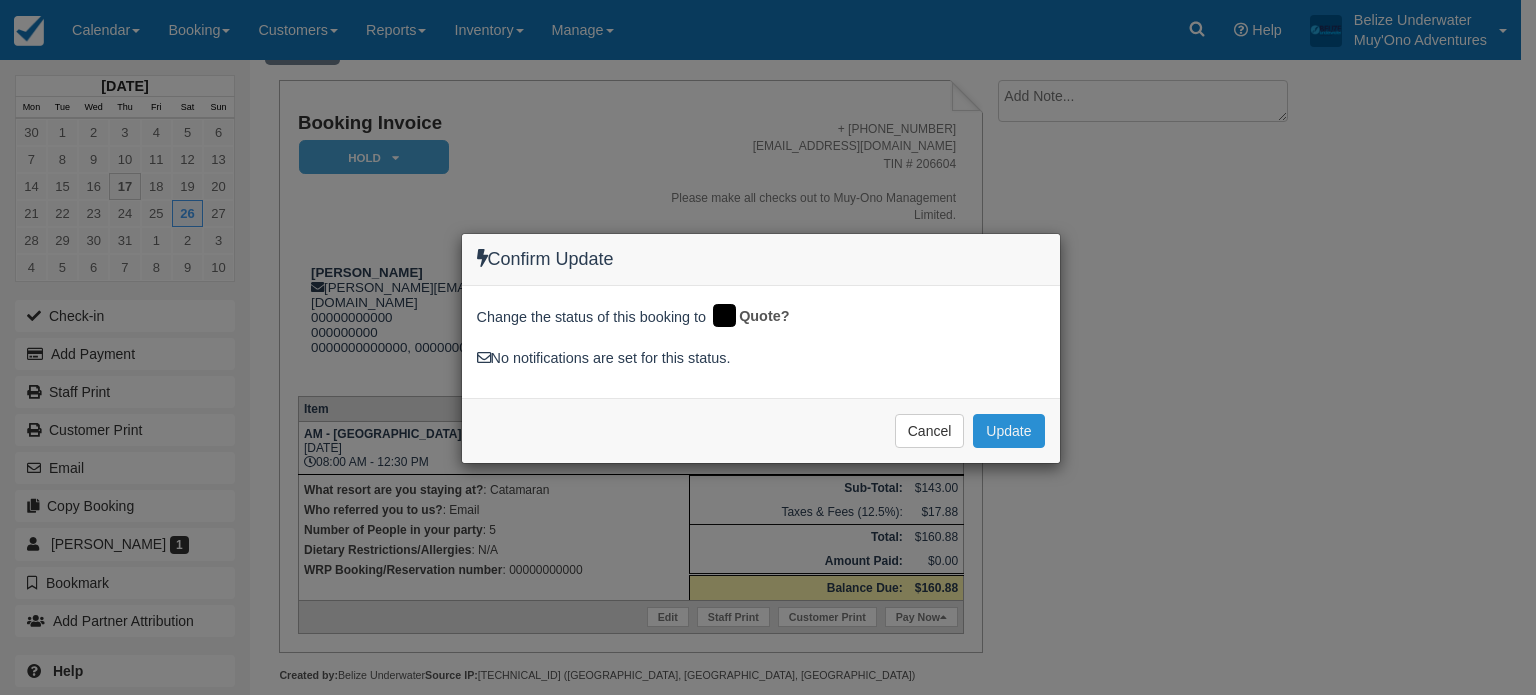 click on "Update" at bounding box center [1008, 431] 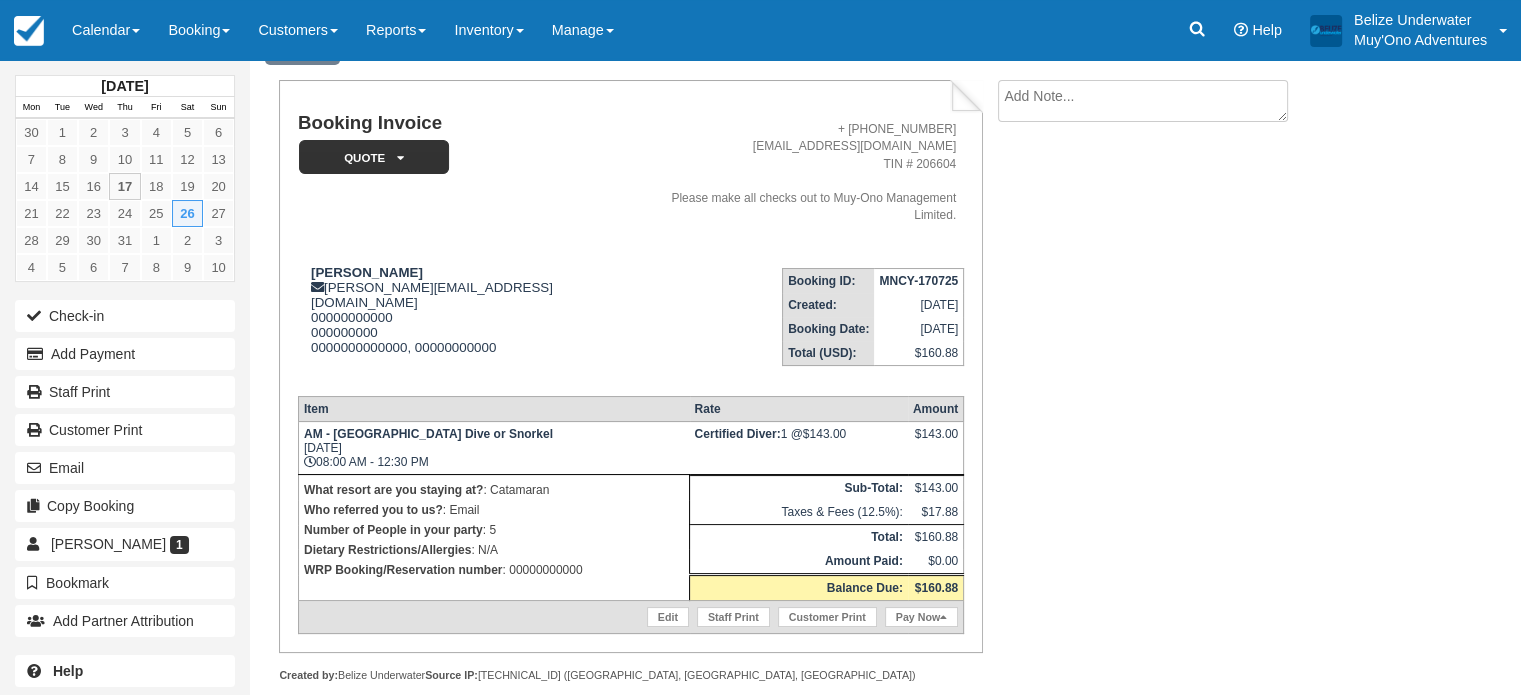 scroll, scrollTop: 0, scrollLeft: 0, axis: both 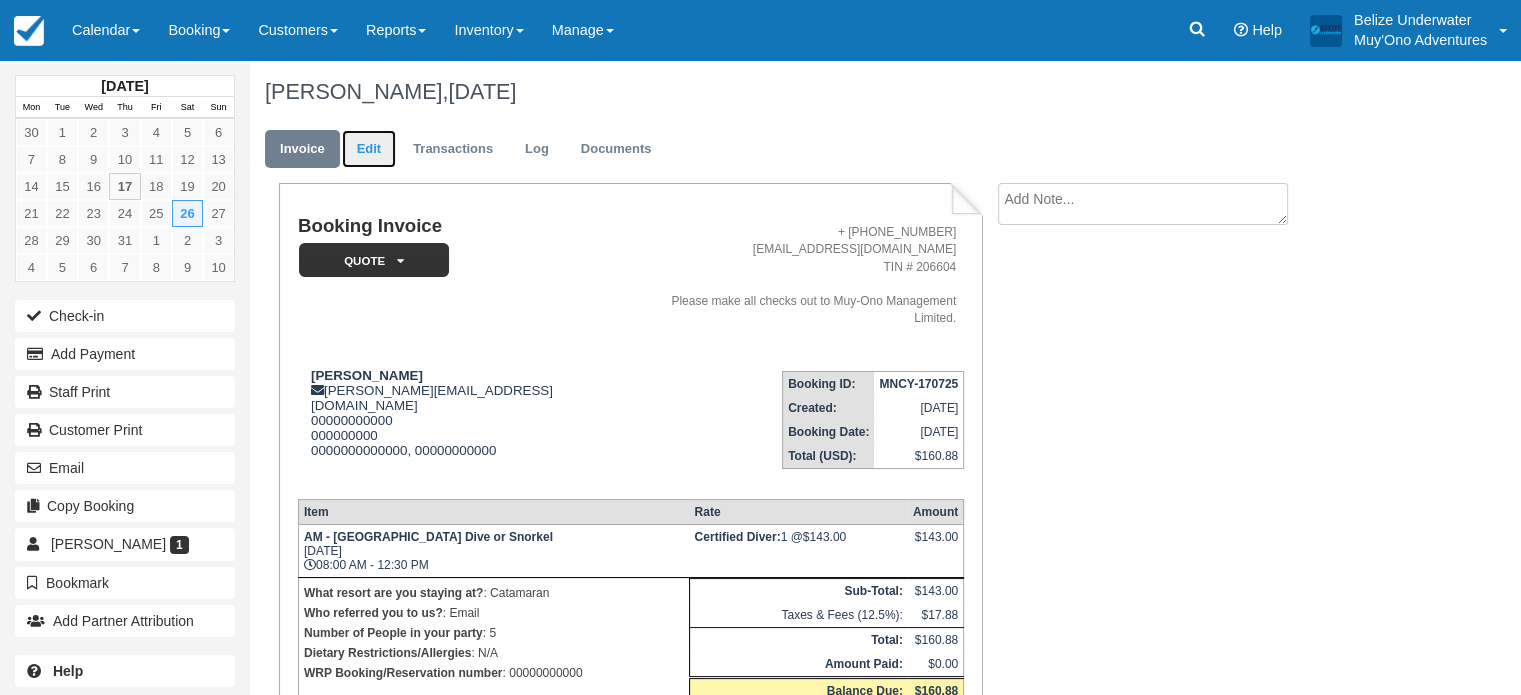 click on "Edit" at bounding box center (369, 149) 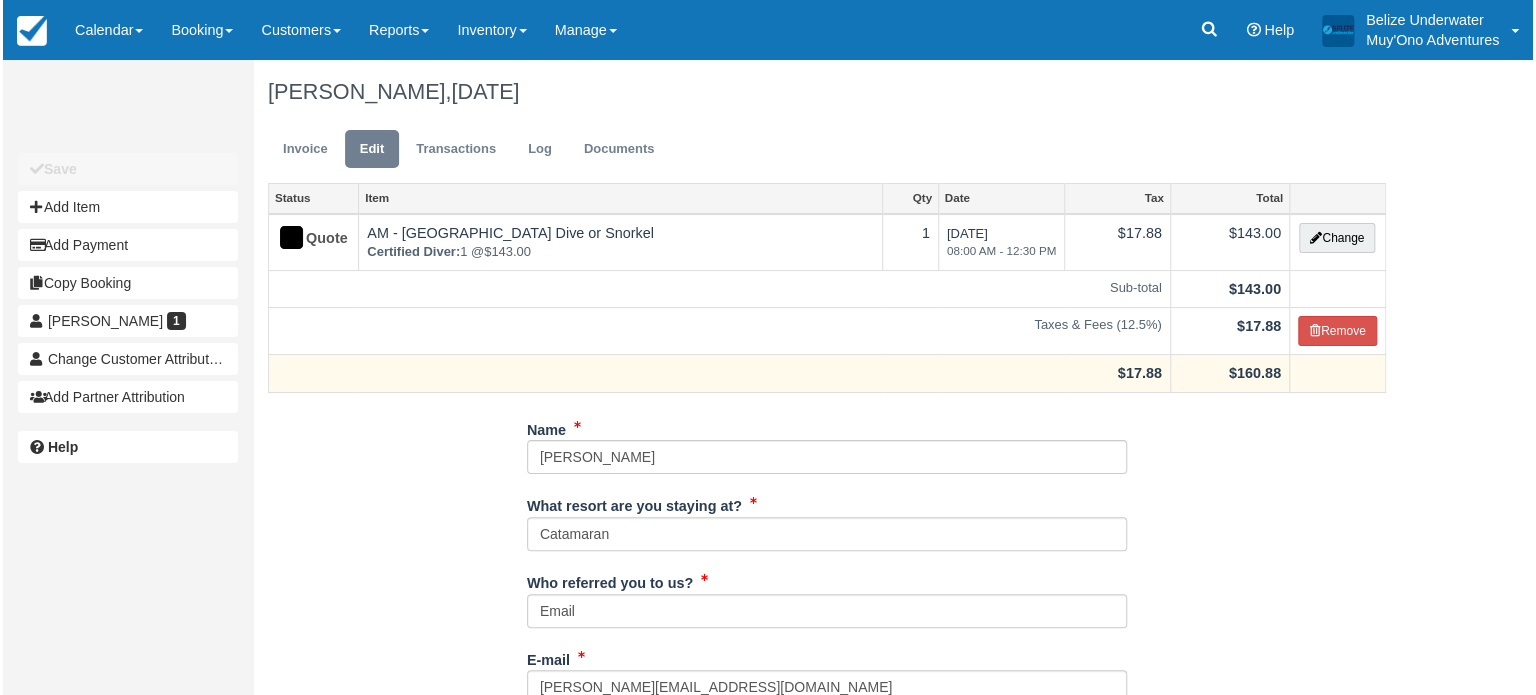 scroll, scrollTop: 3, scrollLeft: 0, axis: vertical 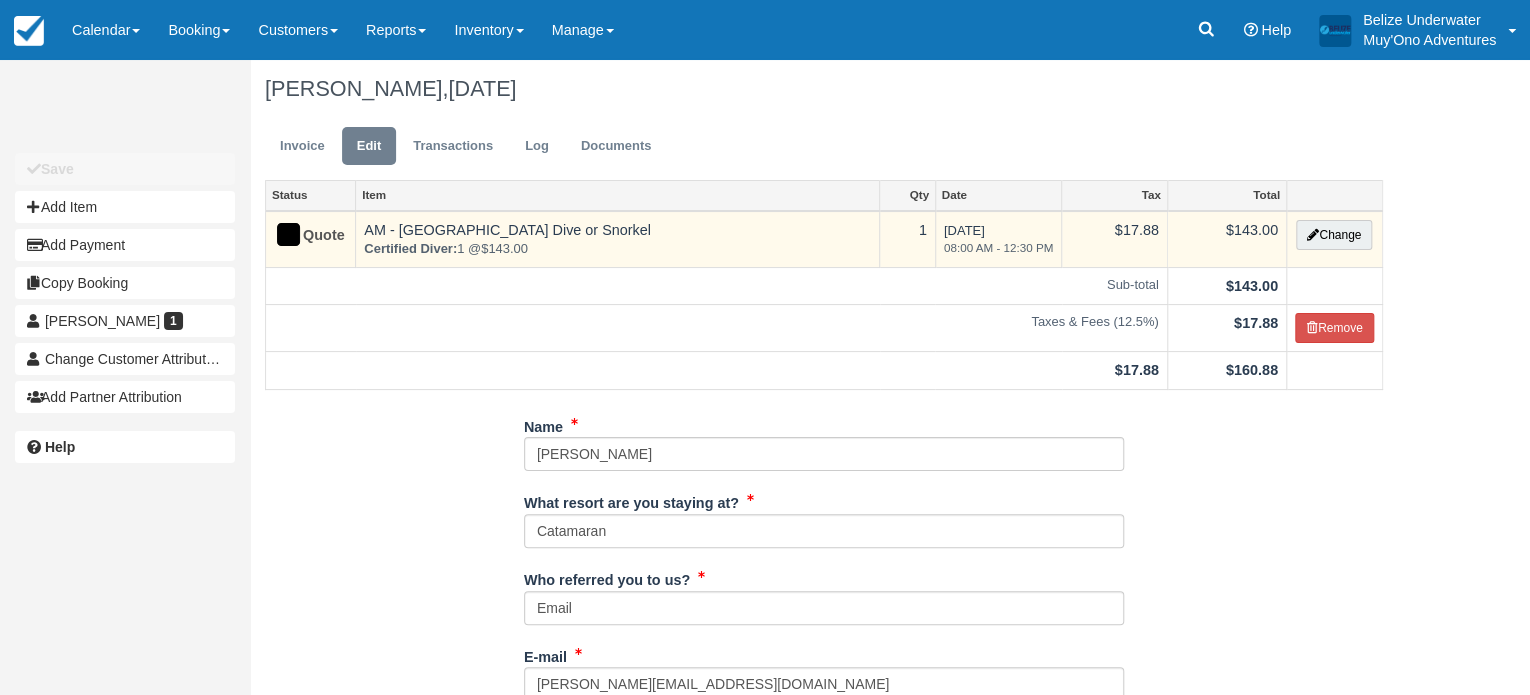 click on "AM - Belize Barrier Reef Dive or Snorkel Certified Diver:  1 @  $143.00" at bounding box center [618, 239] 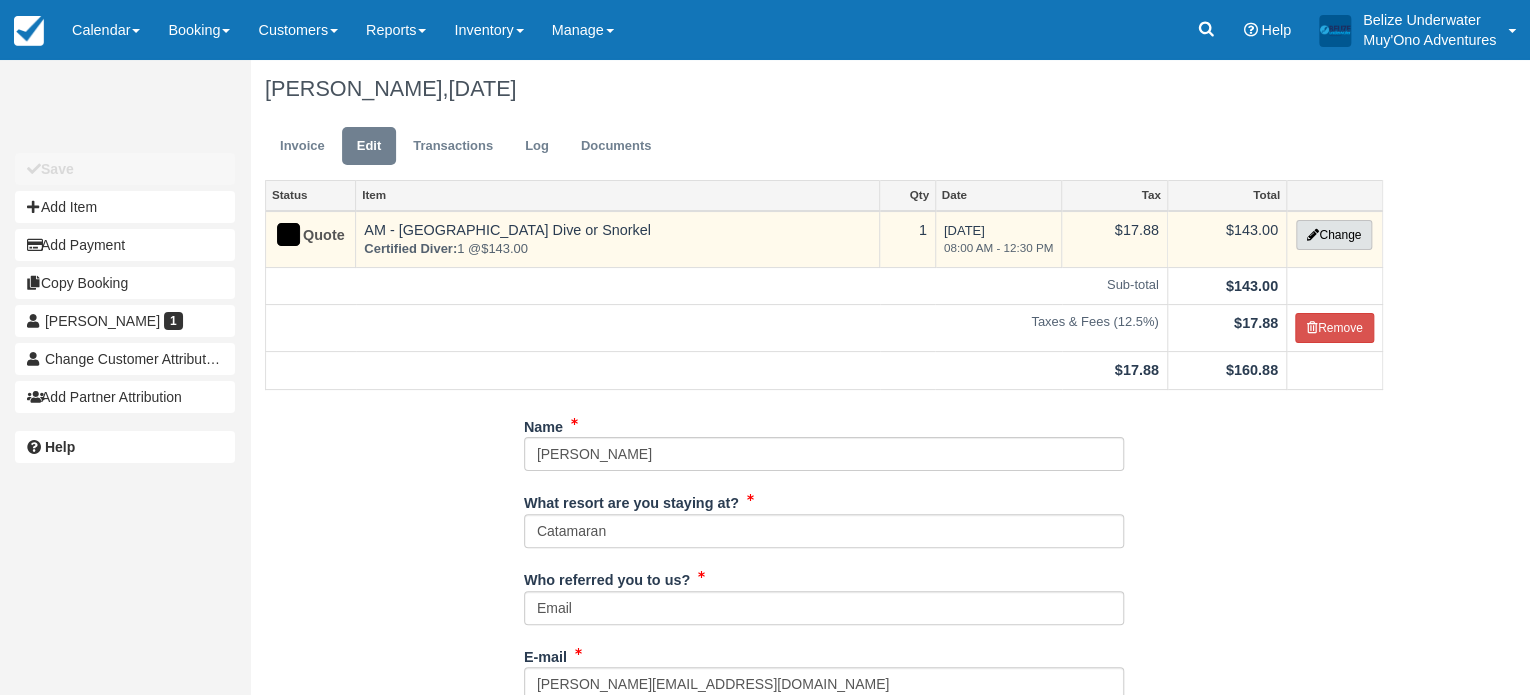 click on "Change" at bounding box center [1334, 235] 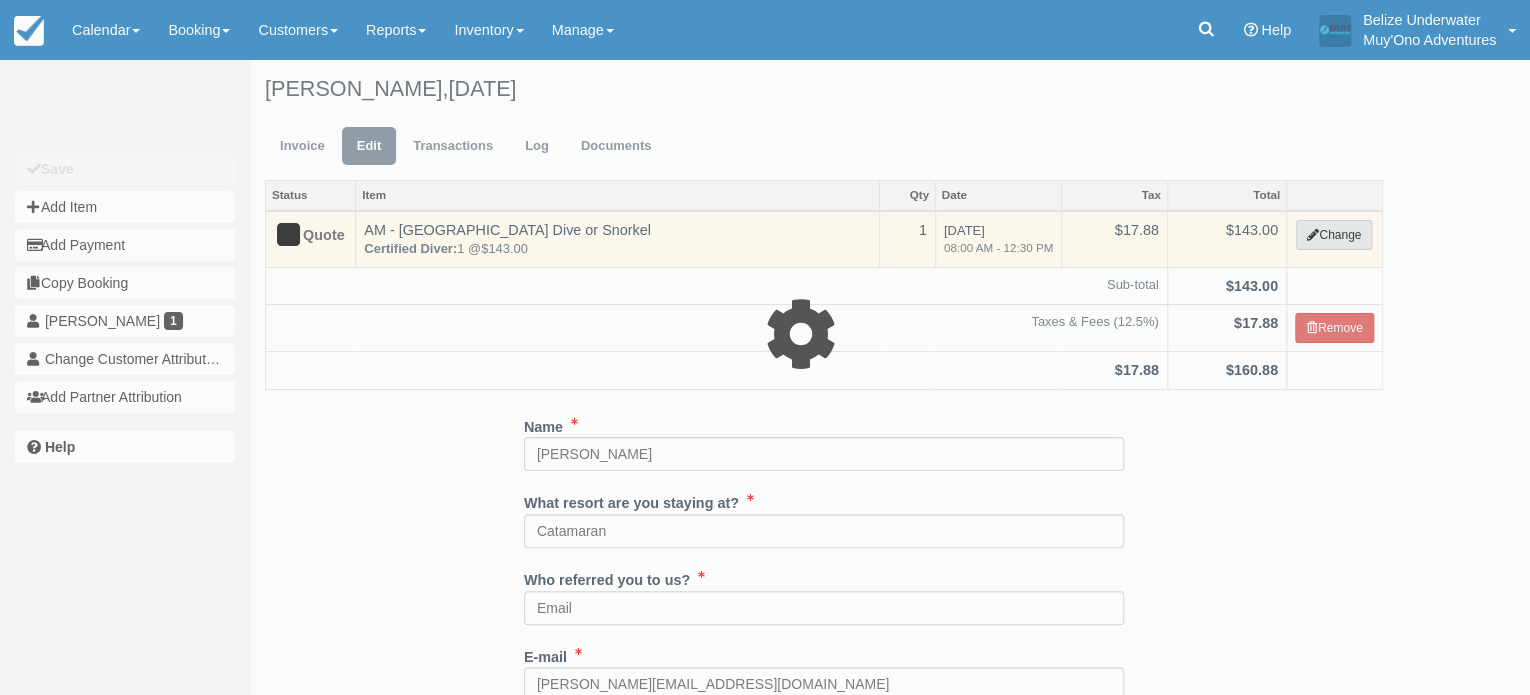 select on "64" 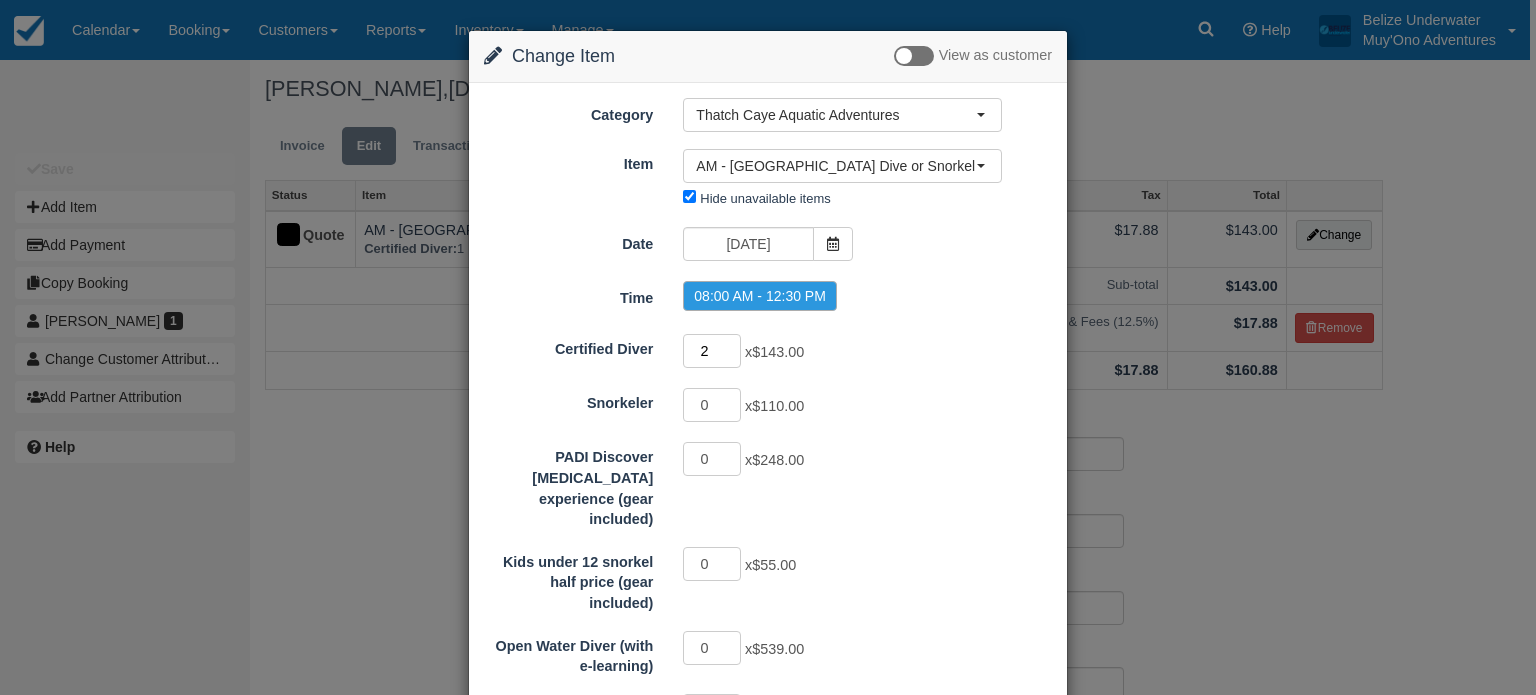 click on "2" at bounding box center (712, 351) 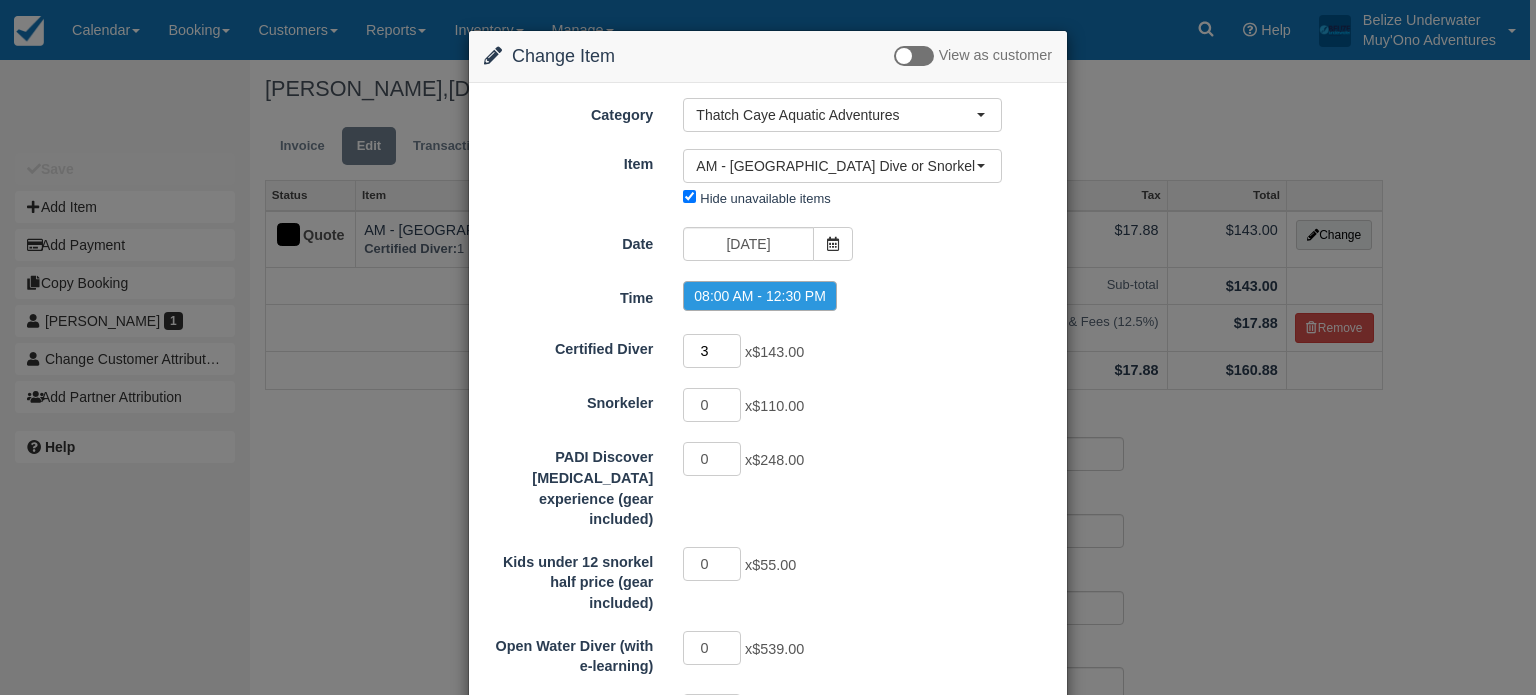 click on "3" at bounding box center (712, 351) 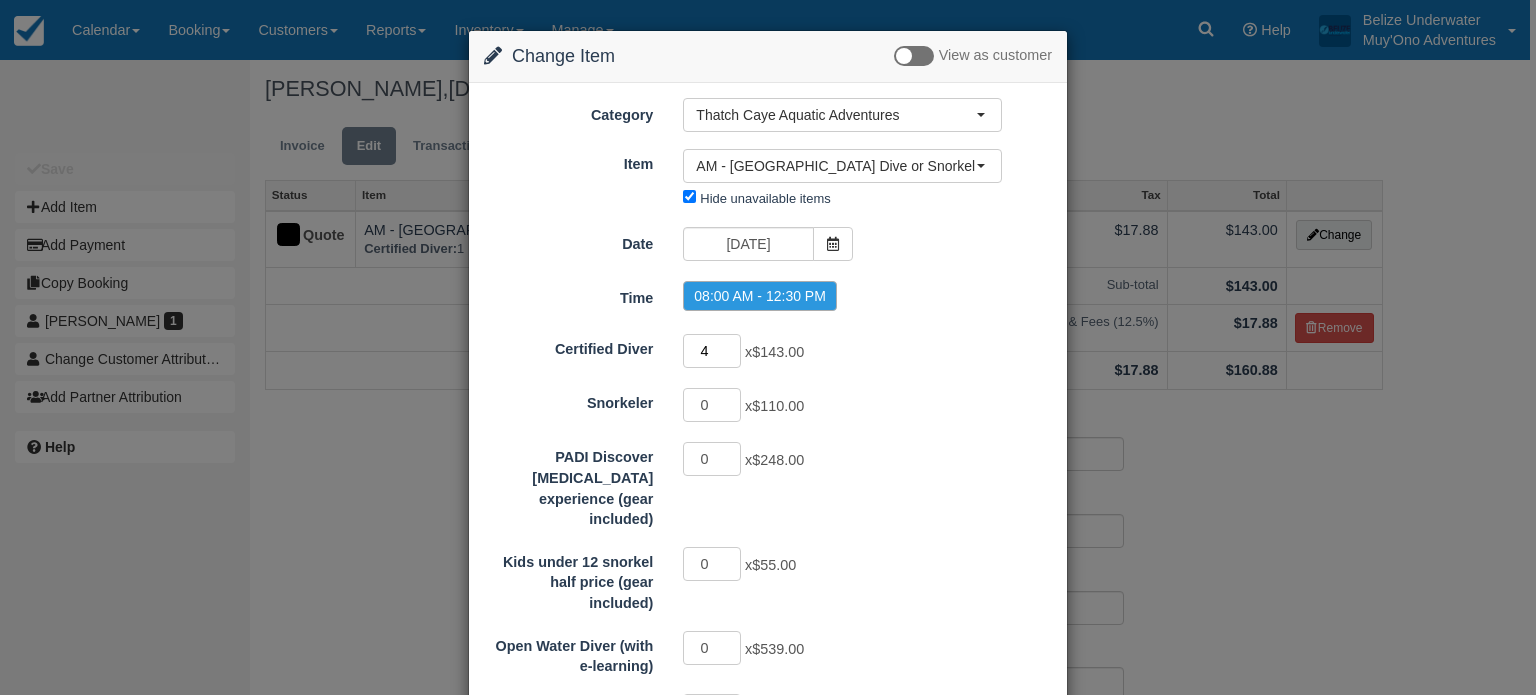 click on "4" at bounding box center [712, 351] 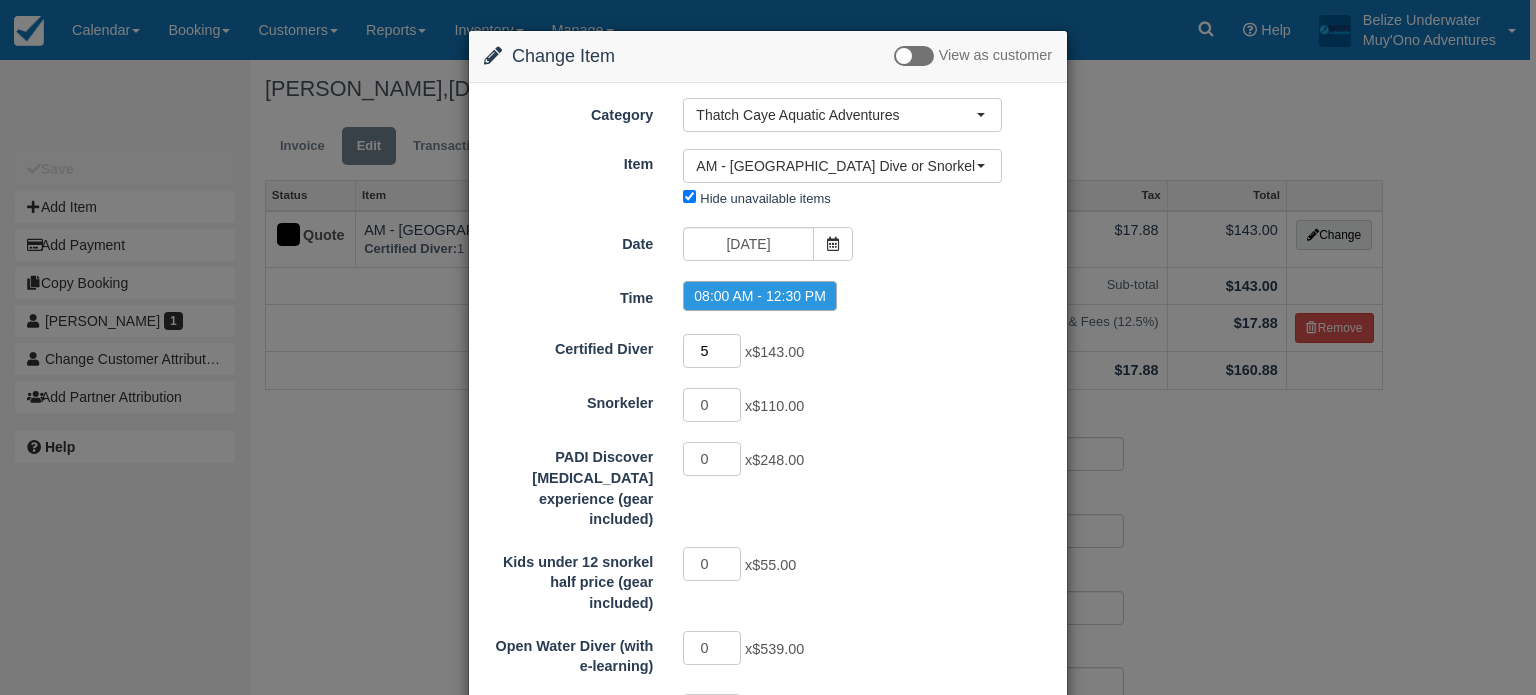 type on "5" 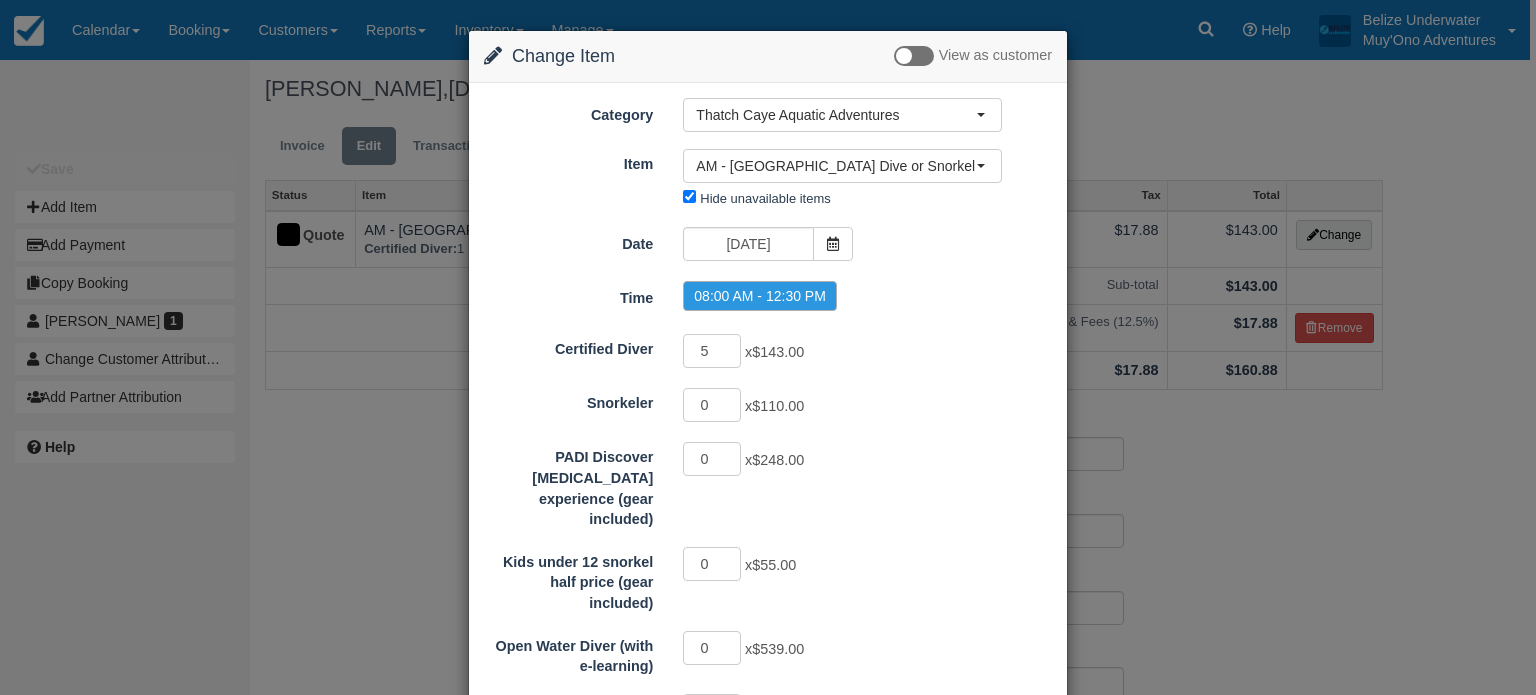 type on "715.00" 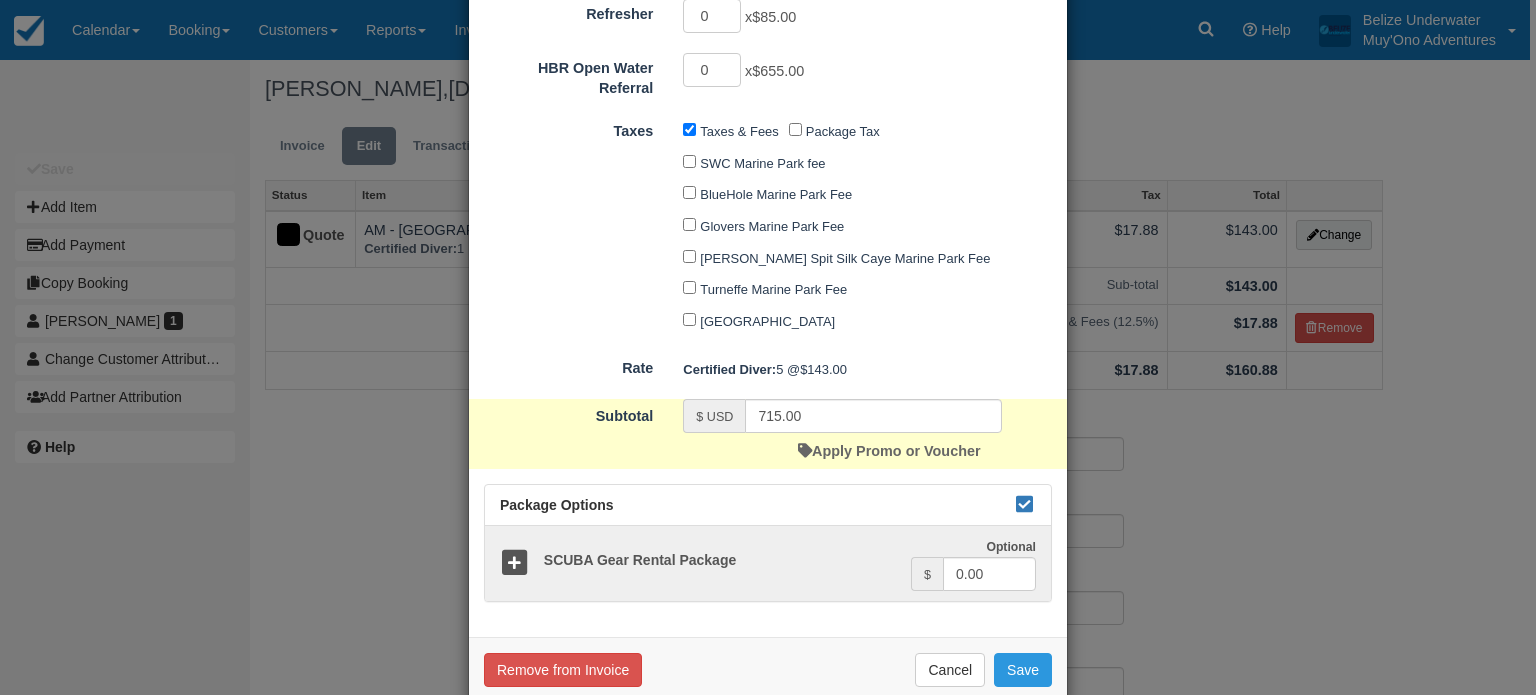 scroll, scrollTop: 1095, scrollLeft: 0, axis: vertical 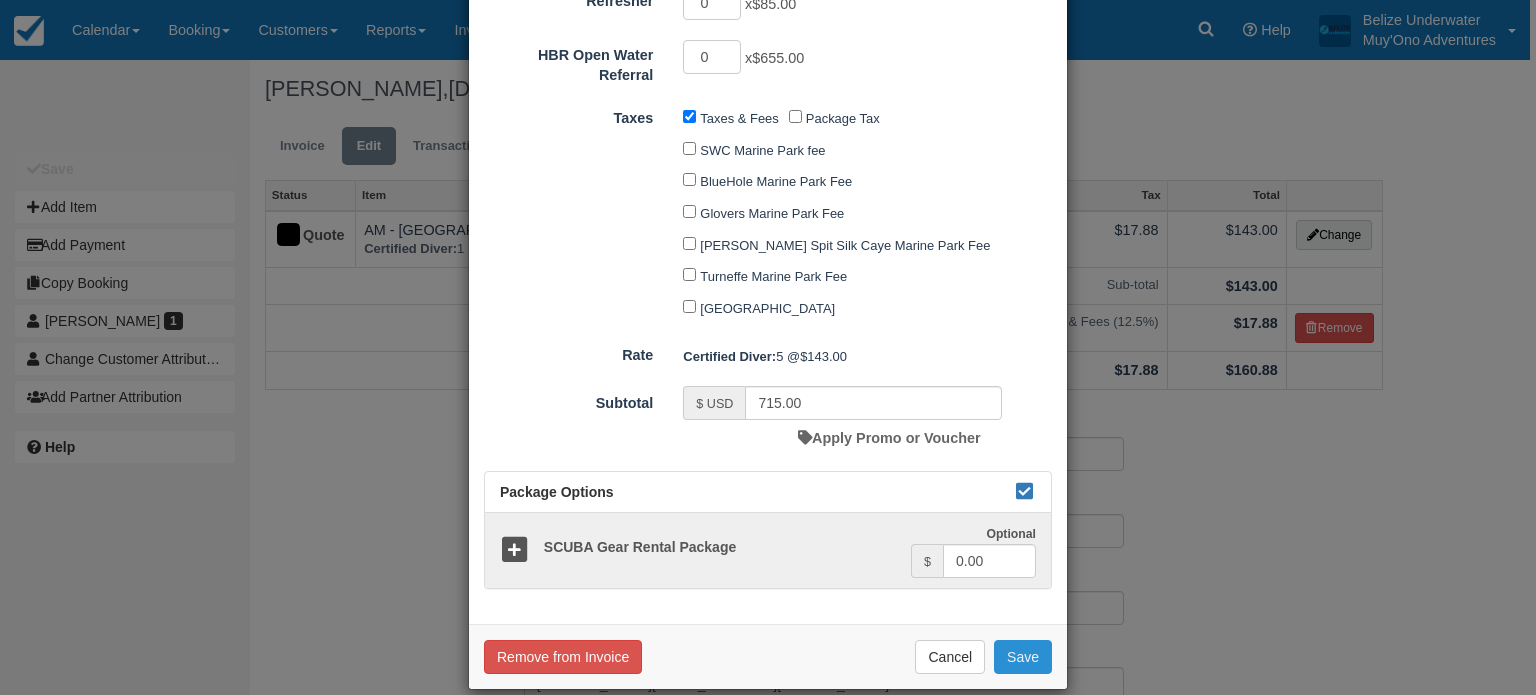 click on "Save" at bounding box center [1023, 657] 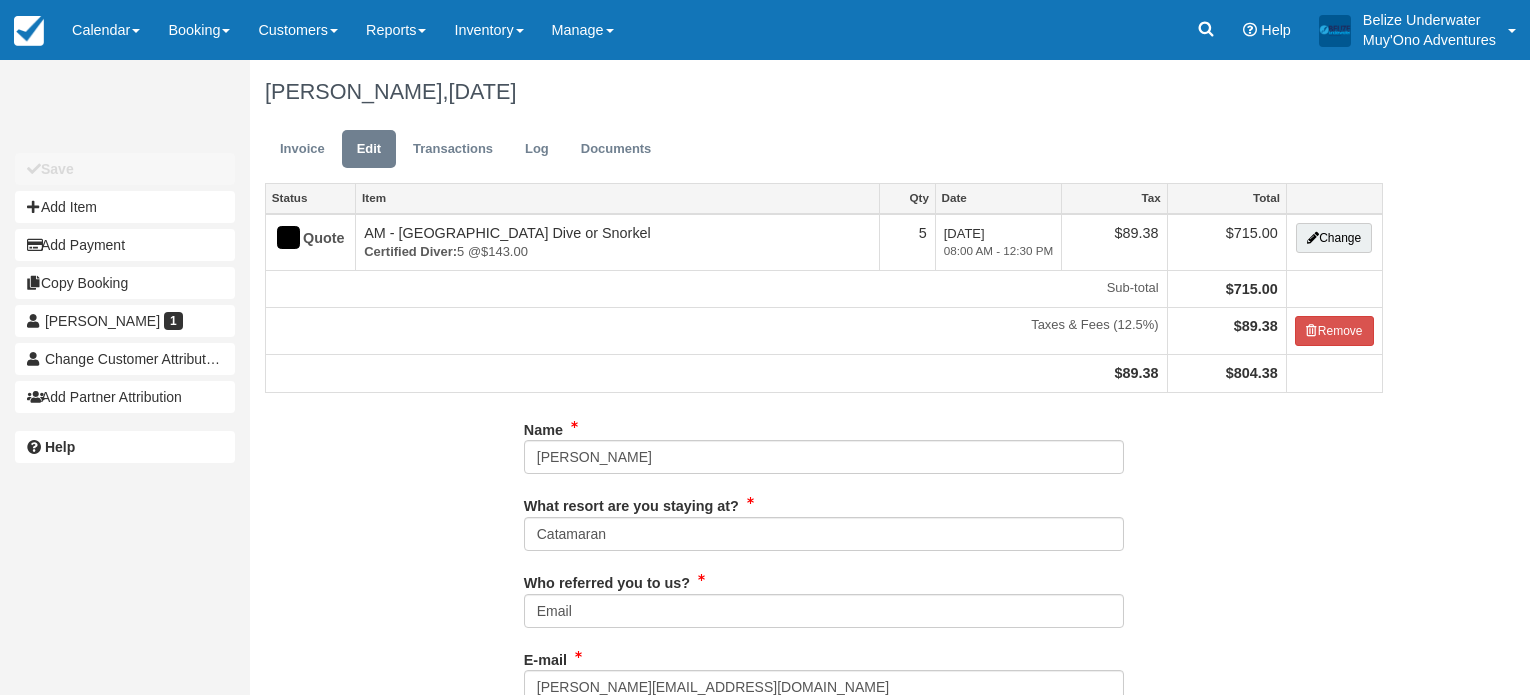 scroll, scrollTop: 0, scrollLeft: 0, axis: both 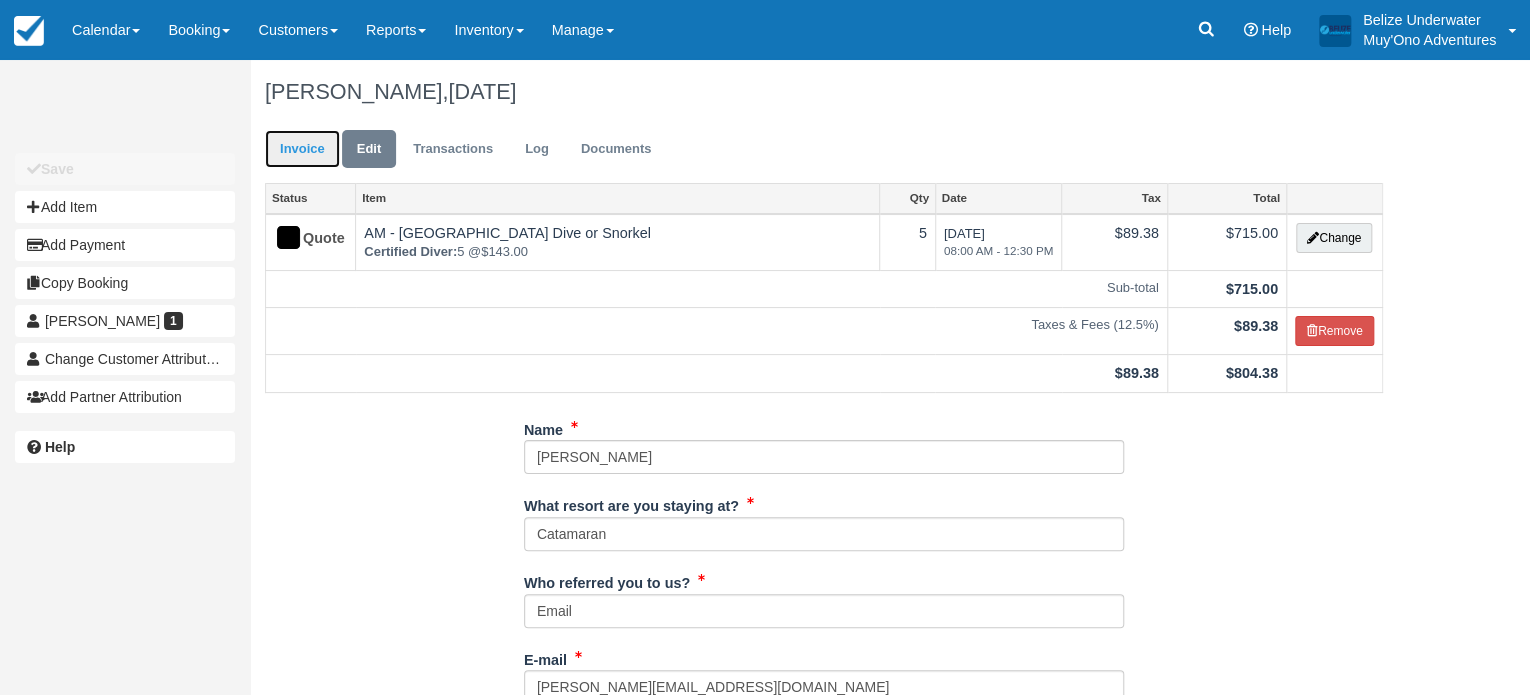click on "Invoice" at bounding box center [302, 149] 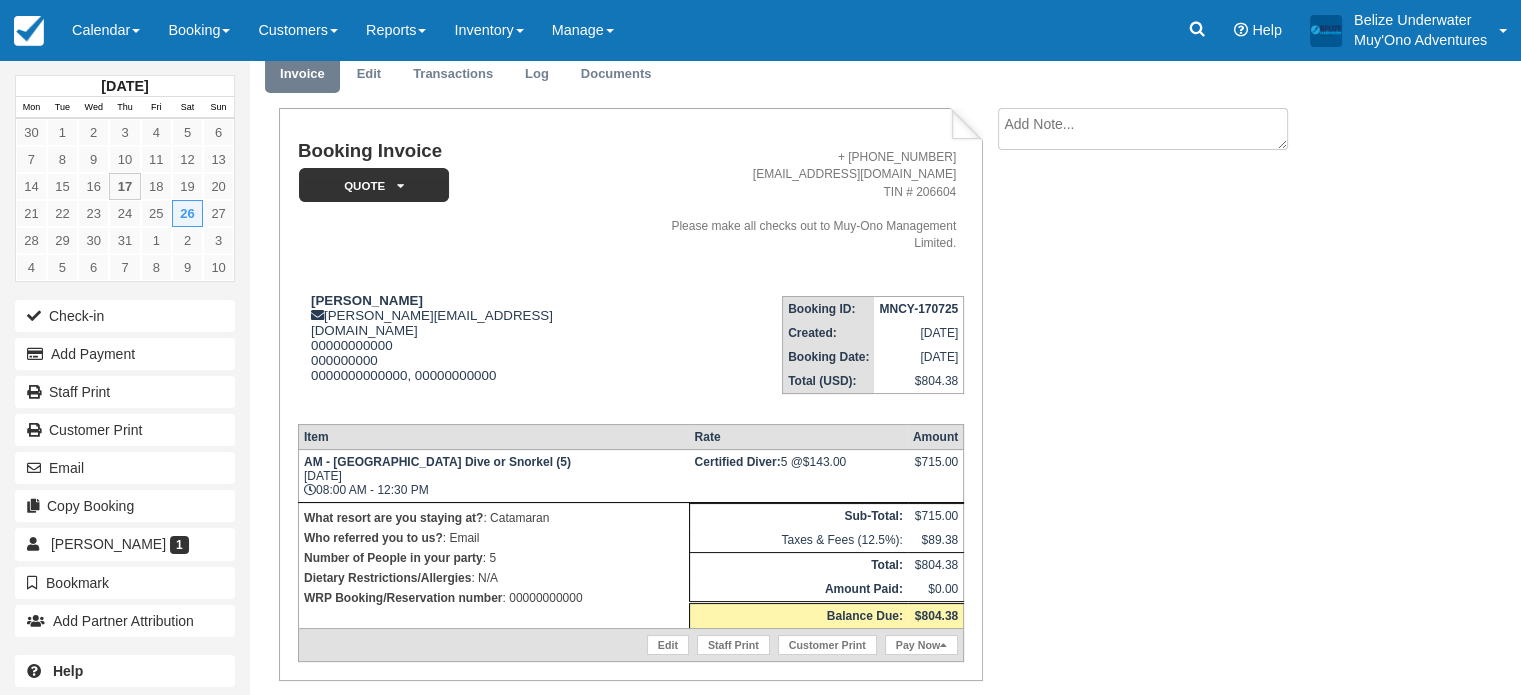 scroll, scrollTop: 69, scrollLeft: 0, axis: vertical 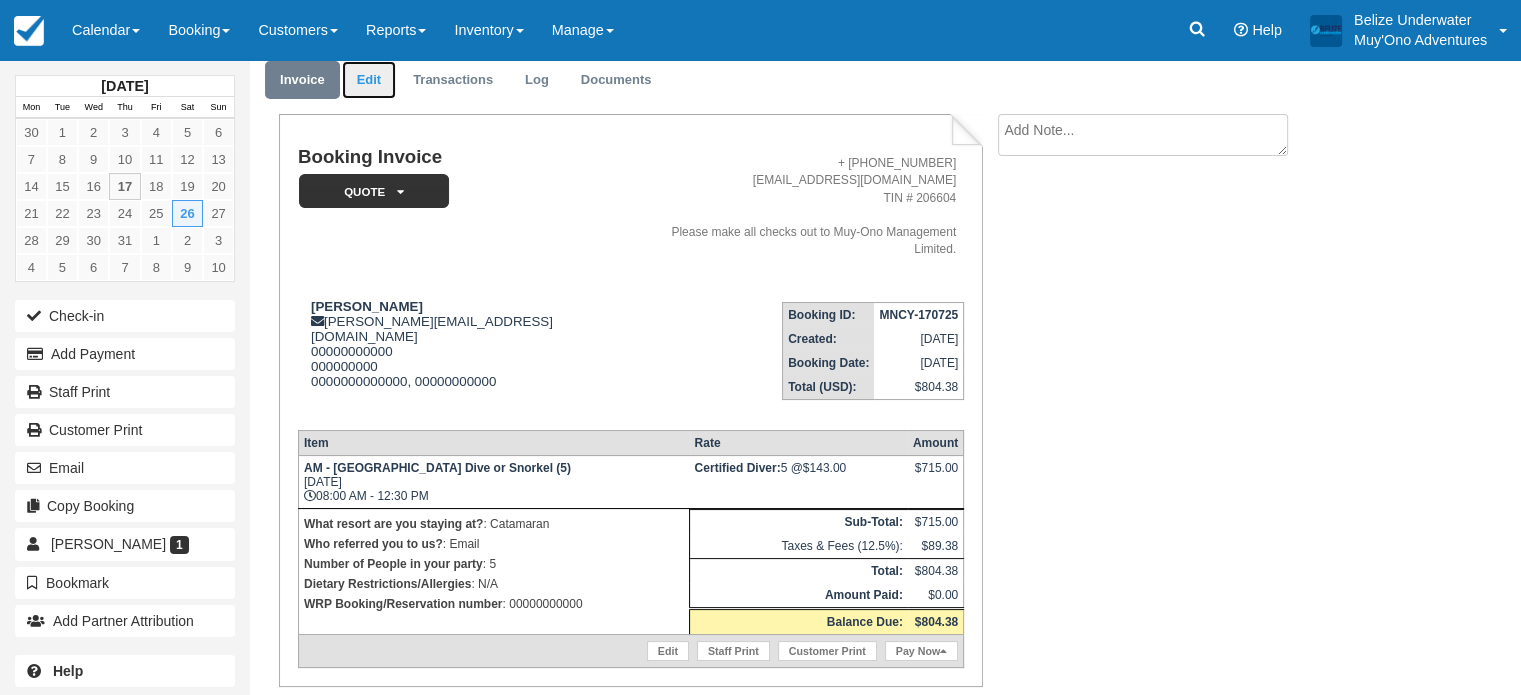 click on "Edit" at bounding box center [369, 80] 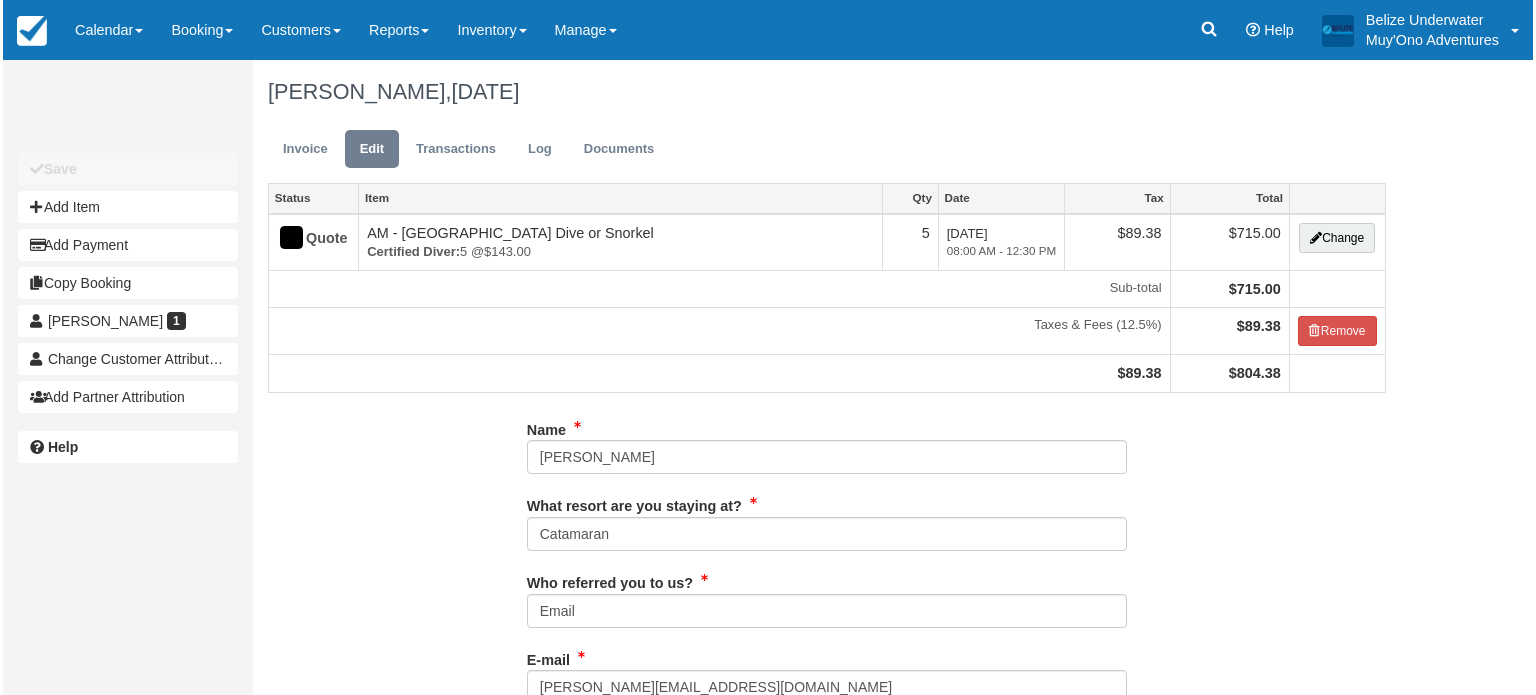 scroll, scrollTop: 0, scrollLeft: 0, axis: both 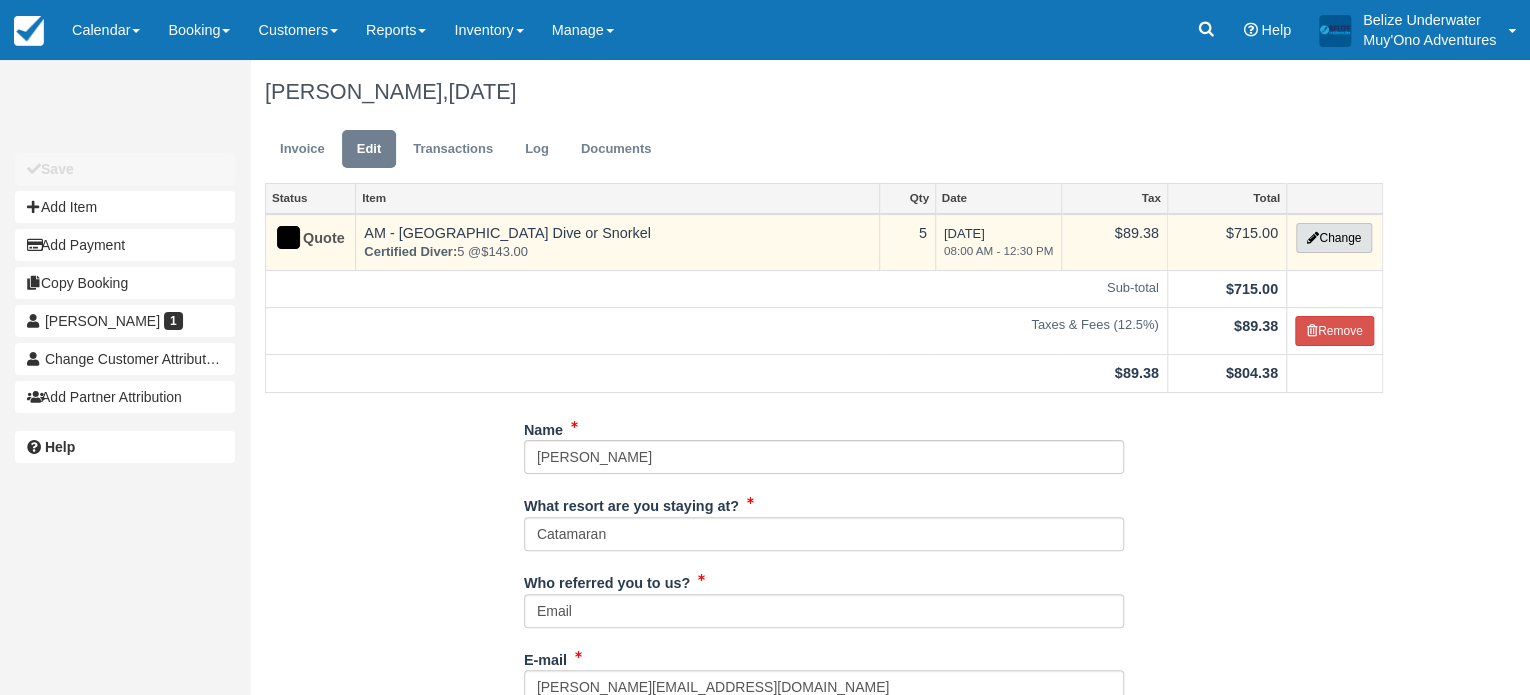 click on "Change" at bounding box center (1334, 238) 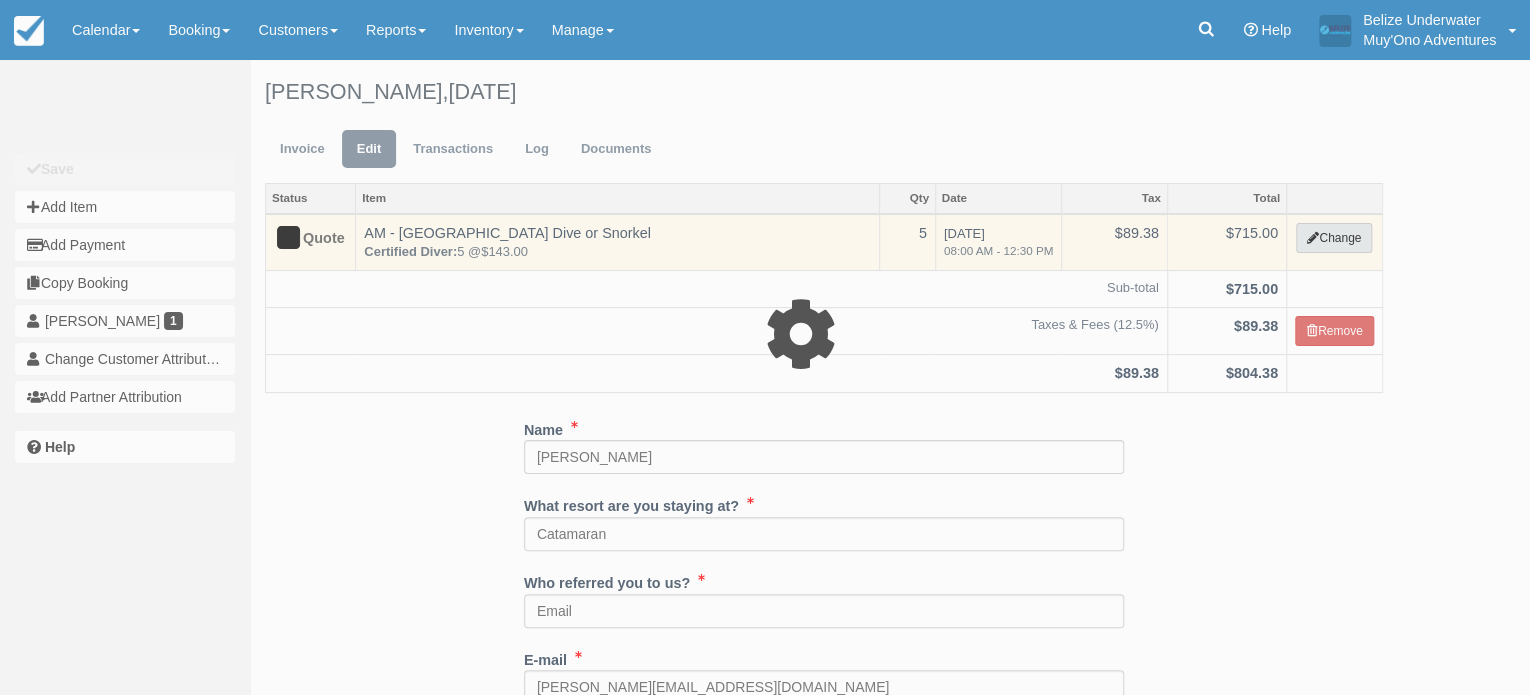 select on "64" 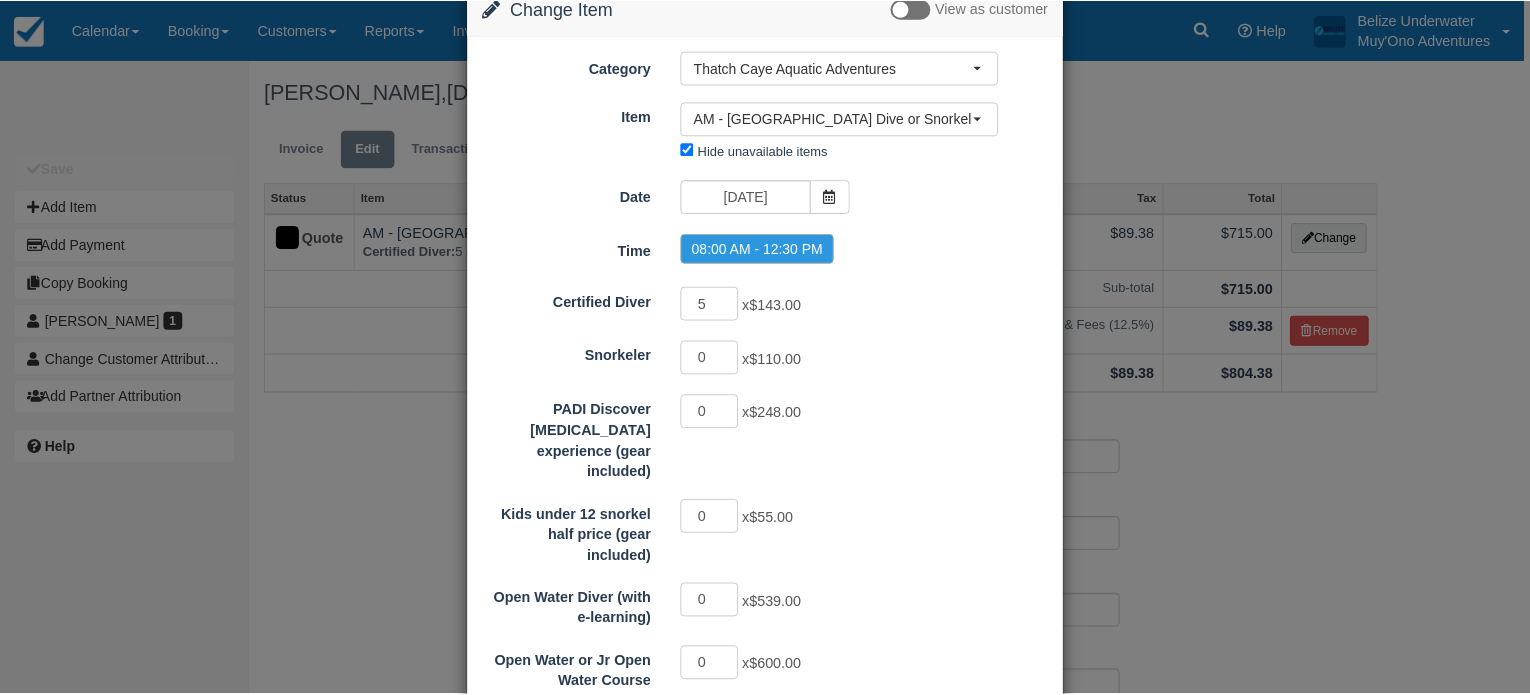 scroll, scrollTop: 0, scrollLeft: 0, axis: both 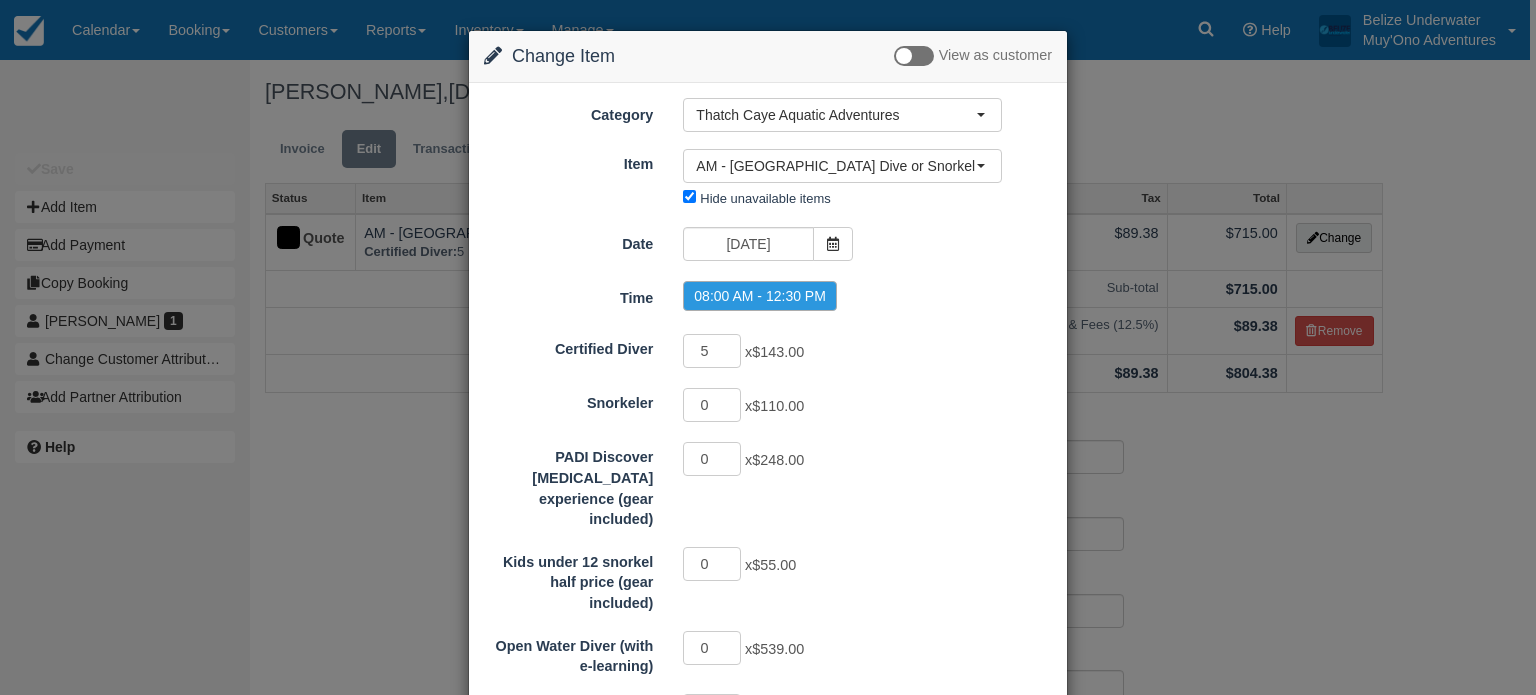 click on "Change Item
Add Item
View as customer
Category
Thatch Caye Aquatic Adventures   Muy'Ono Resorts Gift Certificates Agent Tours - San Pedro/Caye Caulker/Belize City Tours Guides Tip Xunantunich Transfers Hopkins Snorkel- Belize Unknown Belize Underwater; Ocean Tours Belize Underwater - Extras Belize Underwater - Merchandise Ranguana Tropical Island Excursion Land Tours Agent Tours - Cayo MERCHANDISE Ranguana On Island Sales Thatch Caye Aquatic Adventures
Muy'Ono Resorts Gift Certificates Agent Tours - San Pedro/Caye Caulker/Belize City Tours Guides Tip Xunantunich Transfers Hopkins Snorkel- Belize Unknown Belize Underwater; Ocean Tours Belize Underwater - Extras Belize Underwater - Merchandise Ranguana Tropical Island Excursion Land Tours Agent Tours - Cayo MERCHANDISE 								 5" at bounding box center (768, 347) 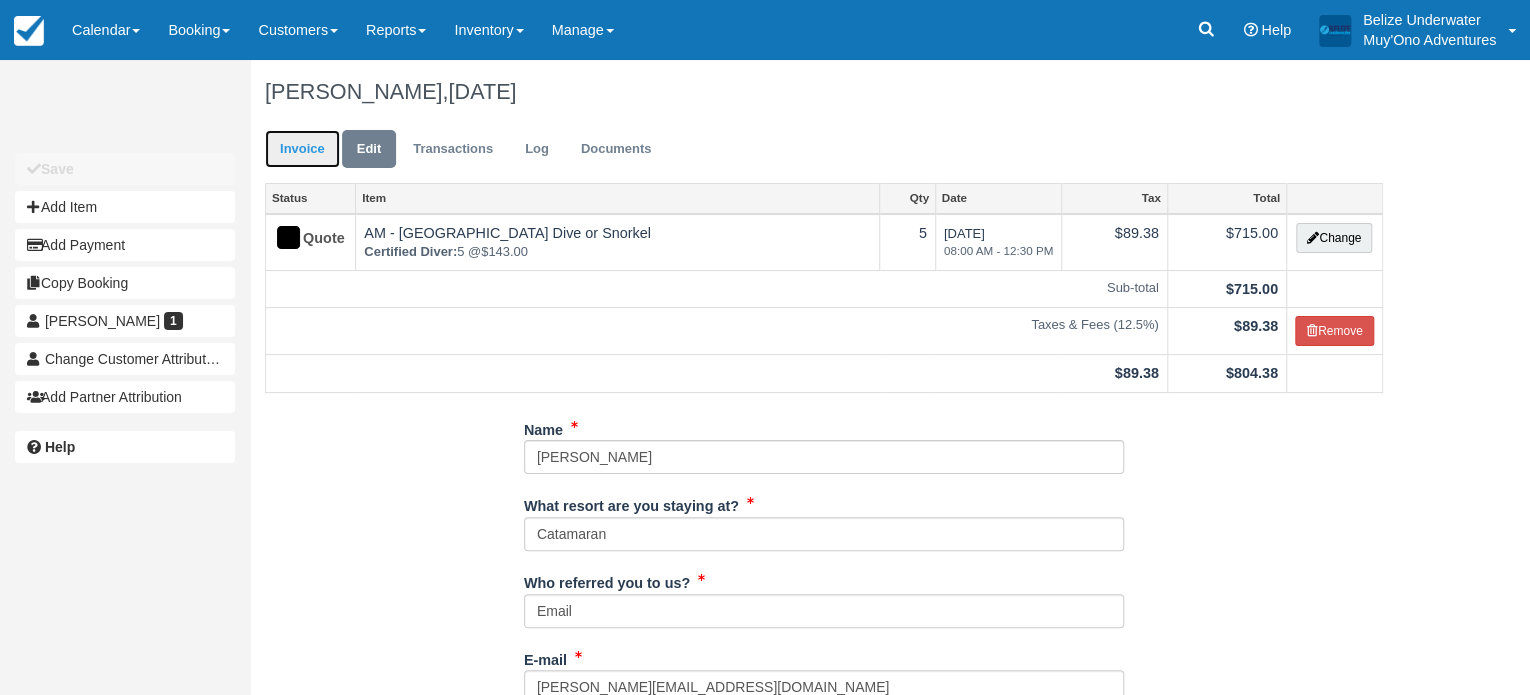 click on "Invoice" at bounding box center (302, 149) 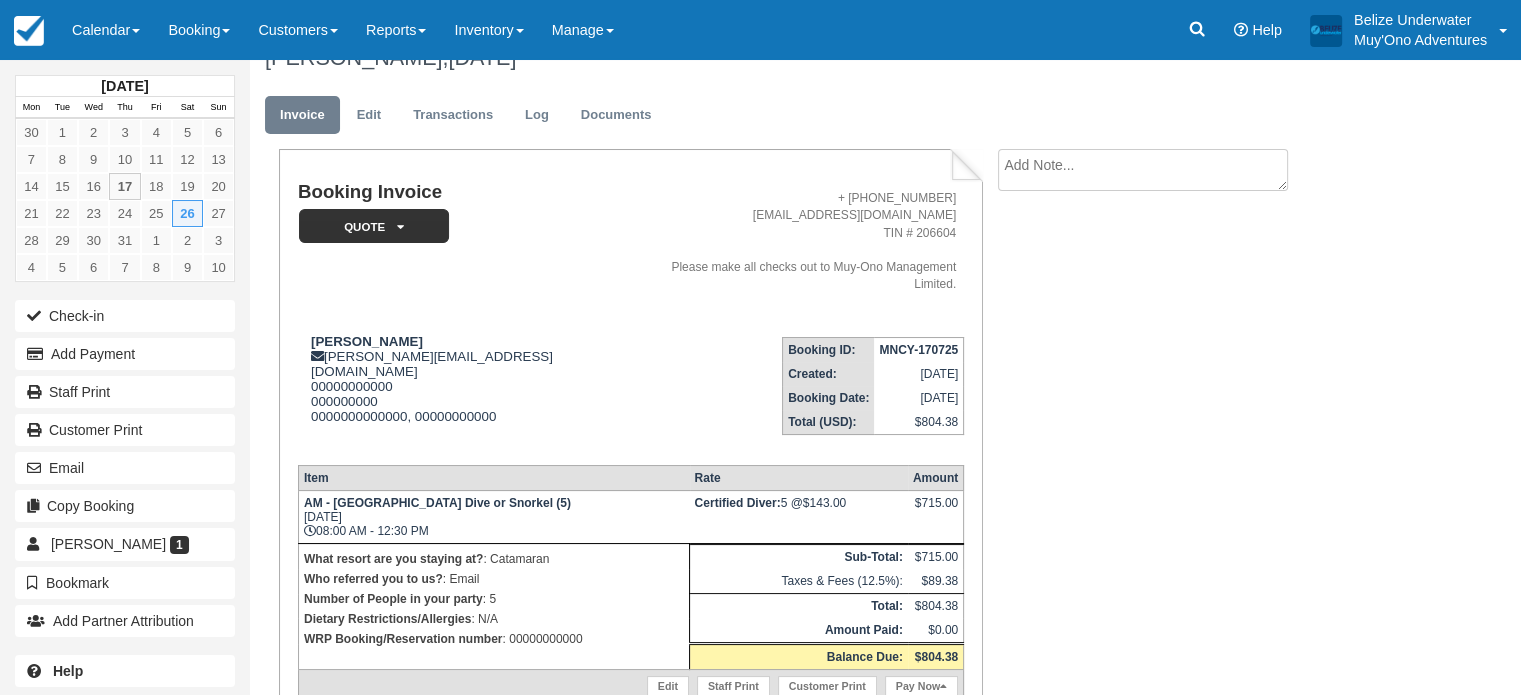 scroll, scrollTop: 36, scrollLeft: 0, axis: vertical 